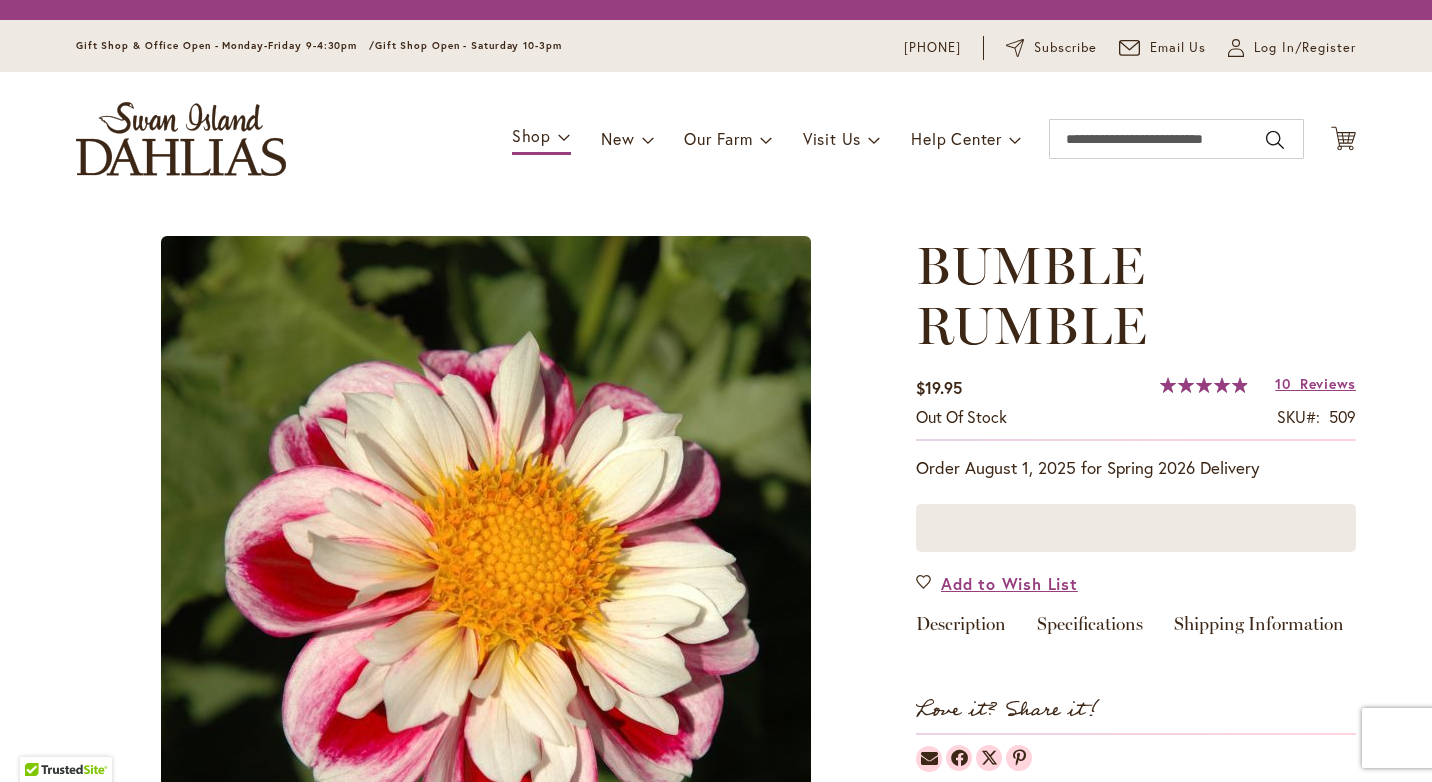 scroll, scrollTop: 0, scrollLeft: 0, axis: both 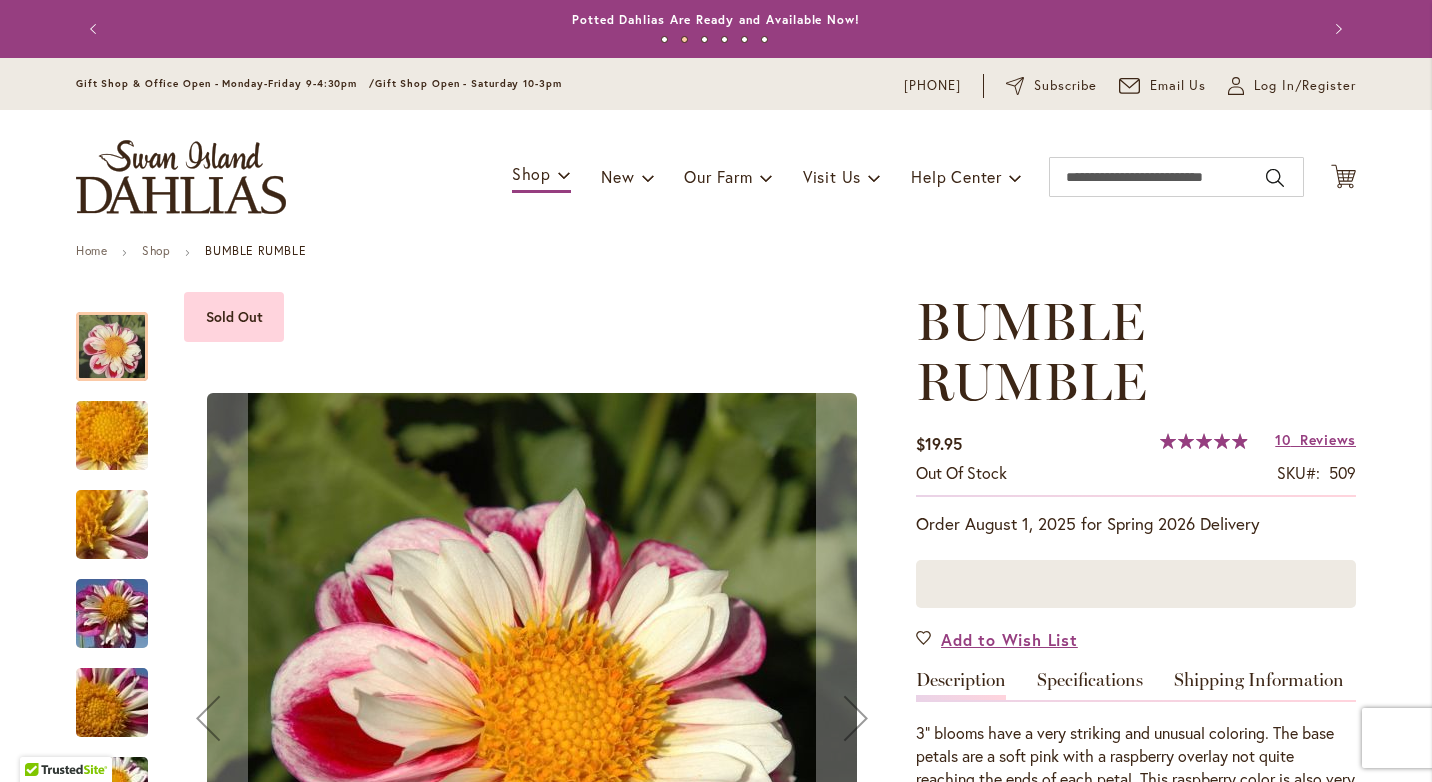 click at bounding box center [112, 614] 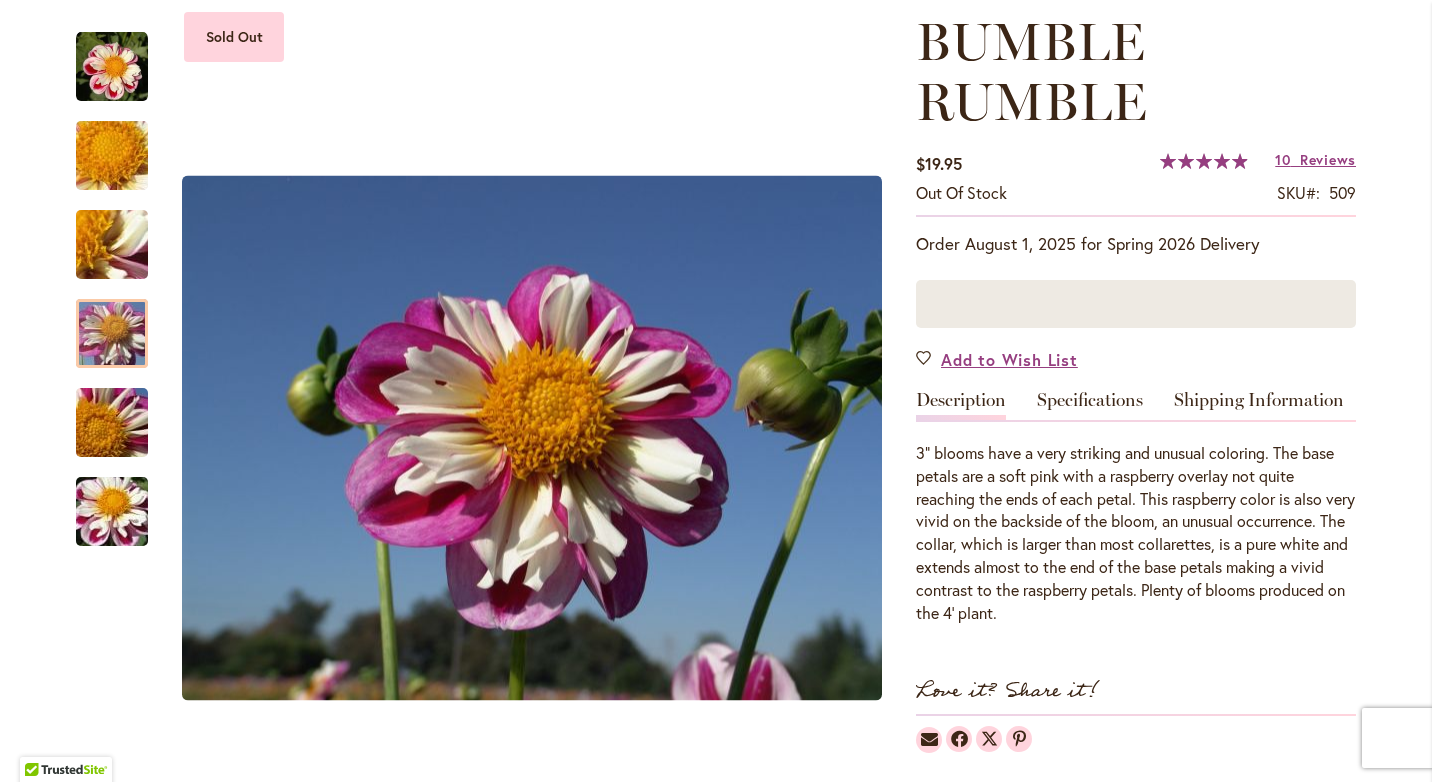 scroll, scrollTop: 300, scrollLeft: 0, axis: vertical 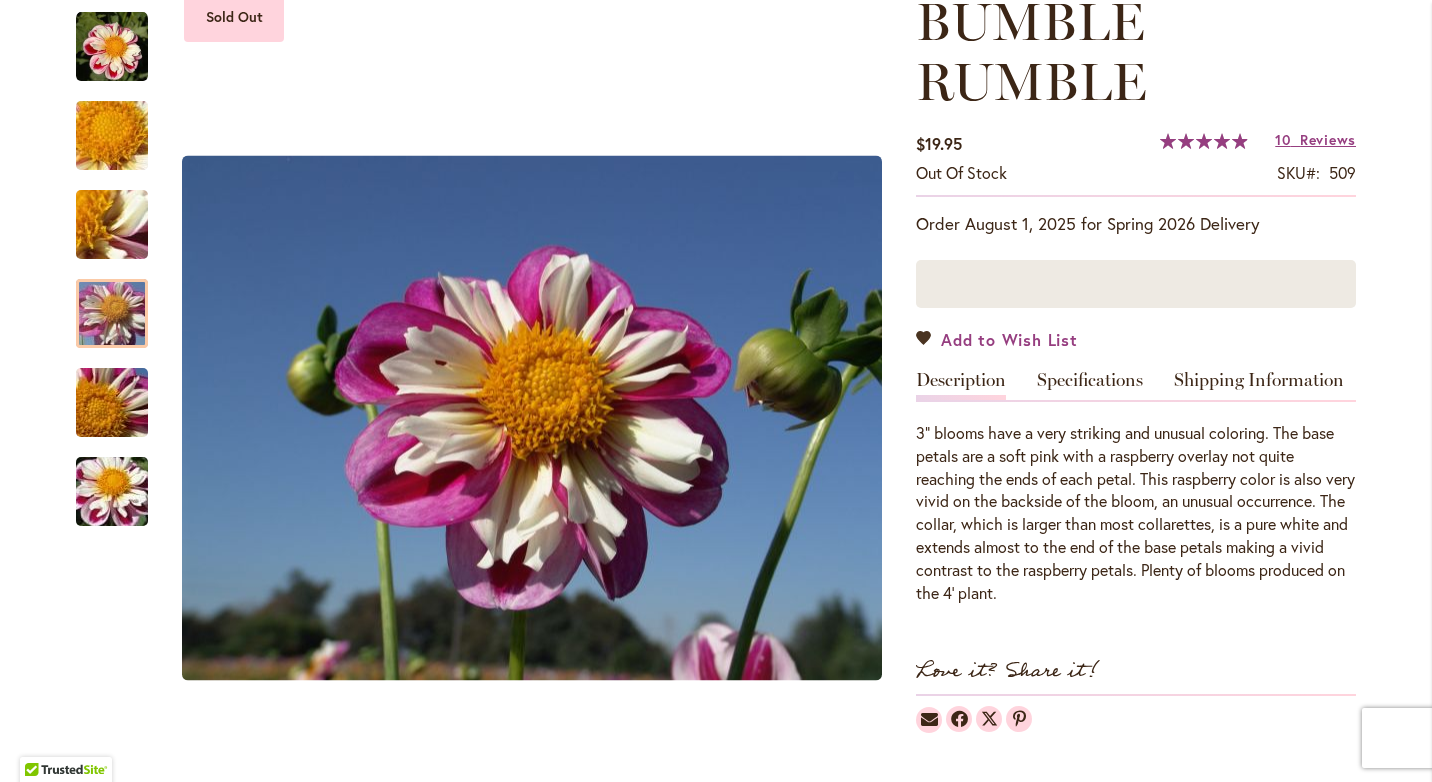 click on "Add to Wish List" at bounding box center (1009, 339) 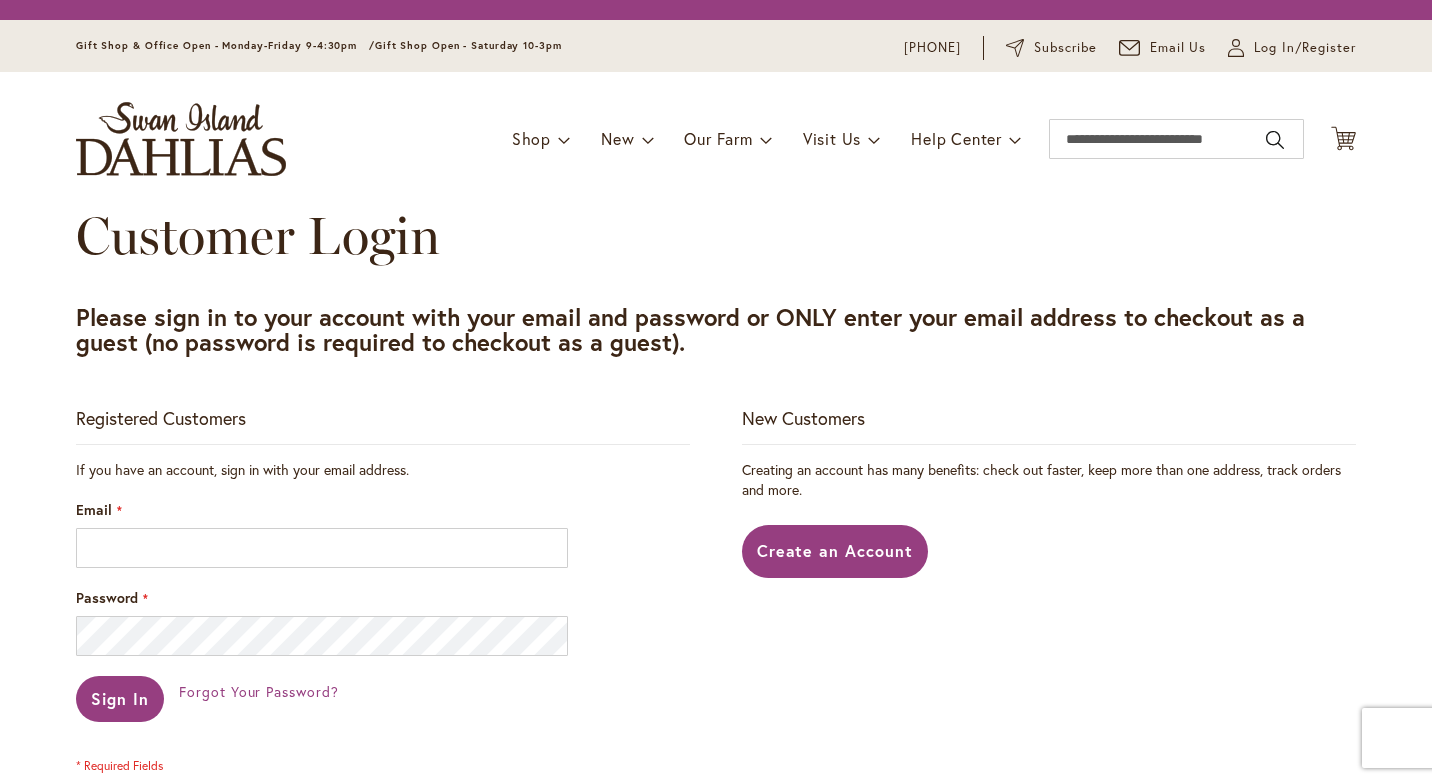 scroll, scrollTop: 0, scrollLeft: 0, axis: both 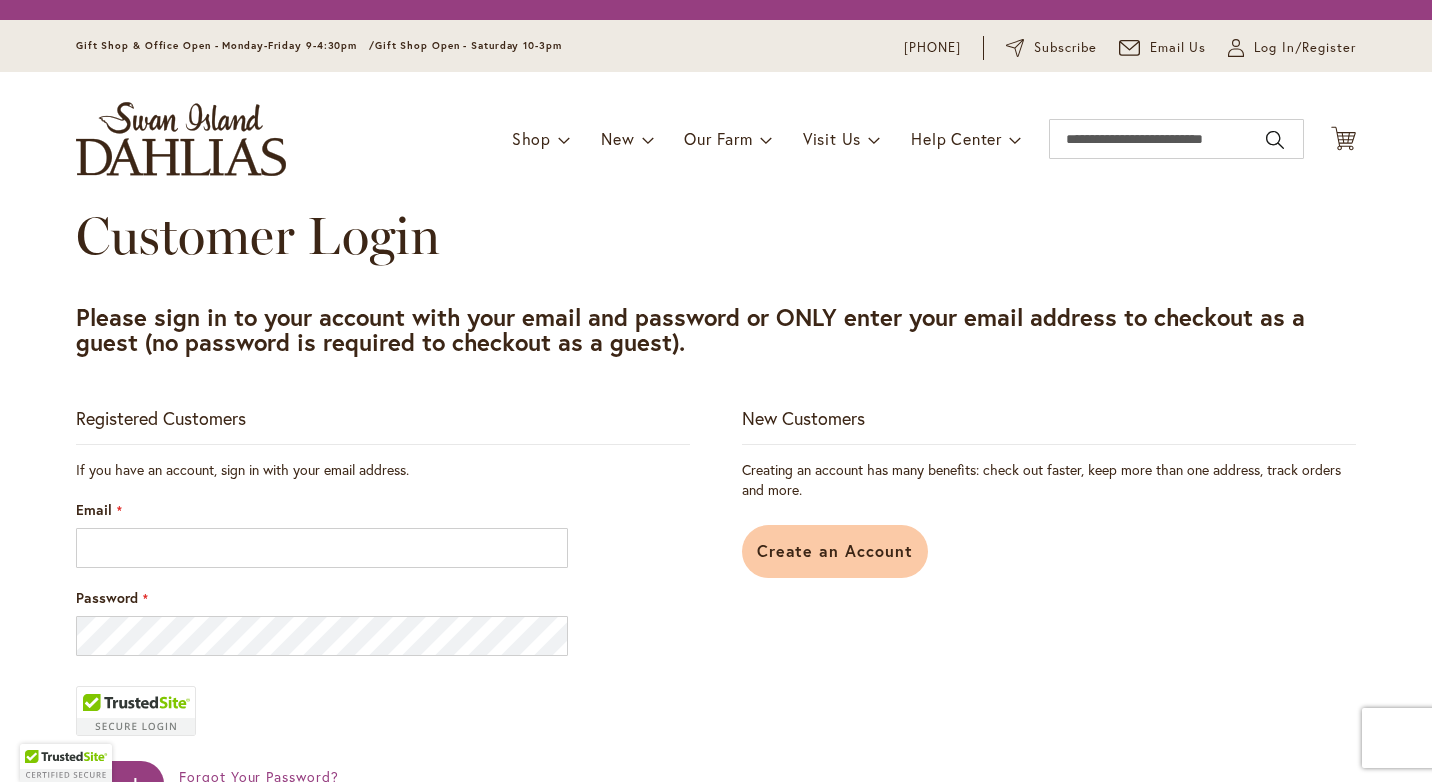 click on "Create an Account" at bounding box center (835, 550) 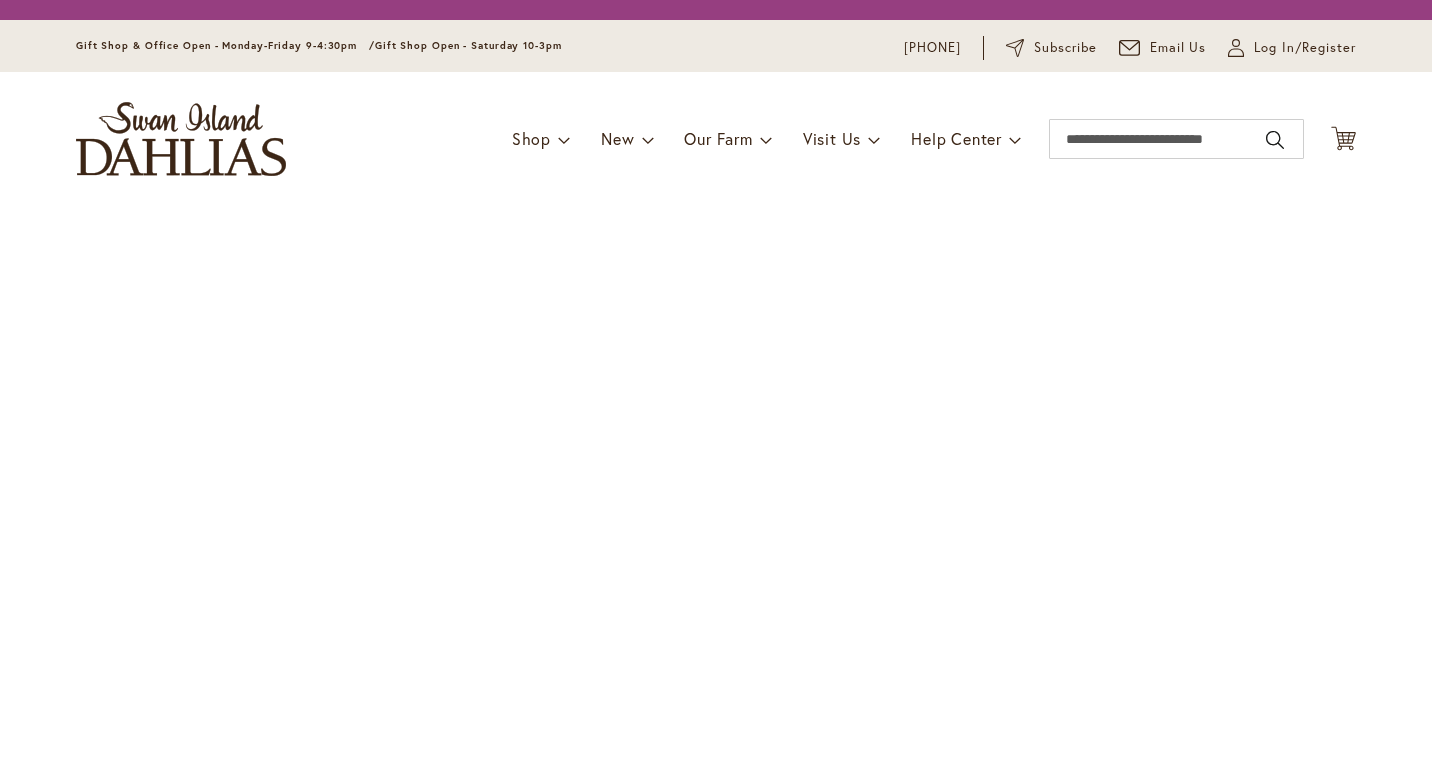 scroll, scrollTop: 0, scrollLeft: 0, axis: both 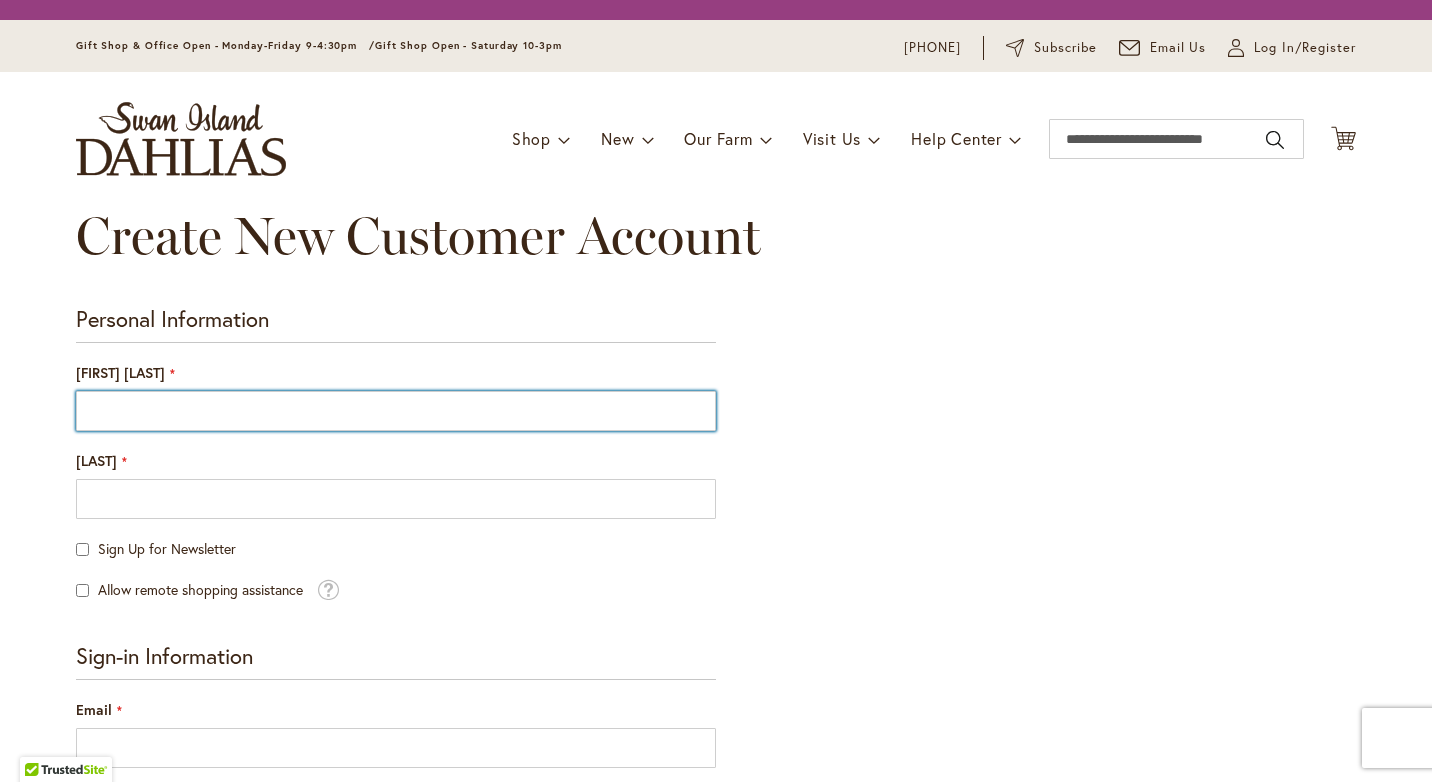 click on "[FIRST] [LAST]" at bounding box center [396, 411] 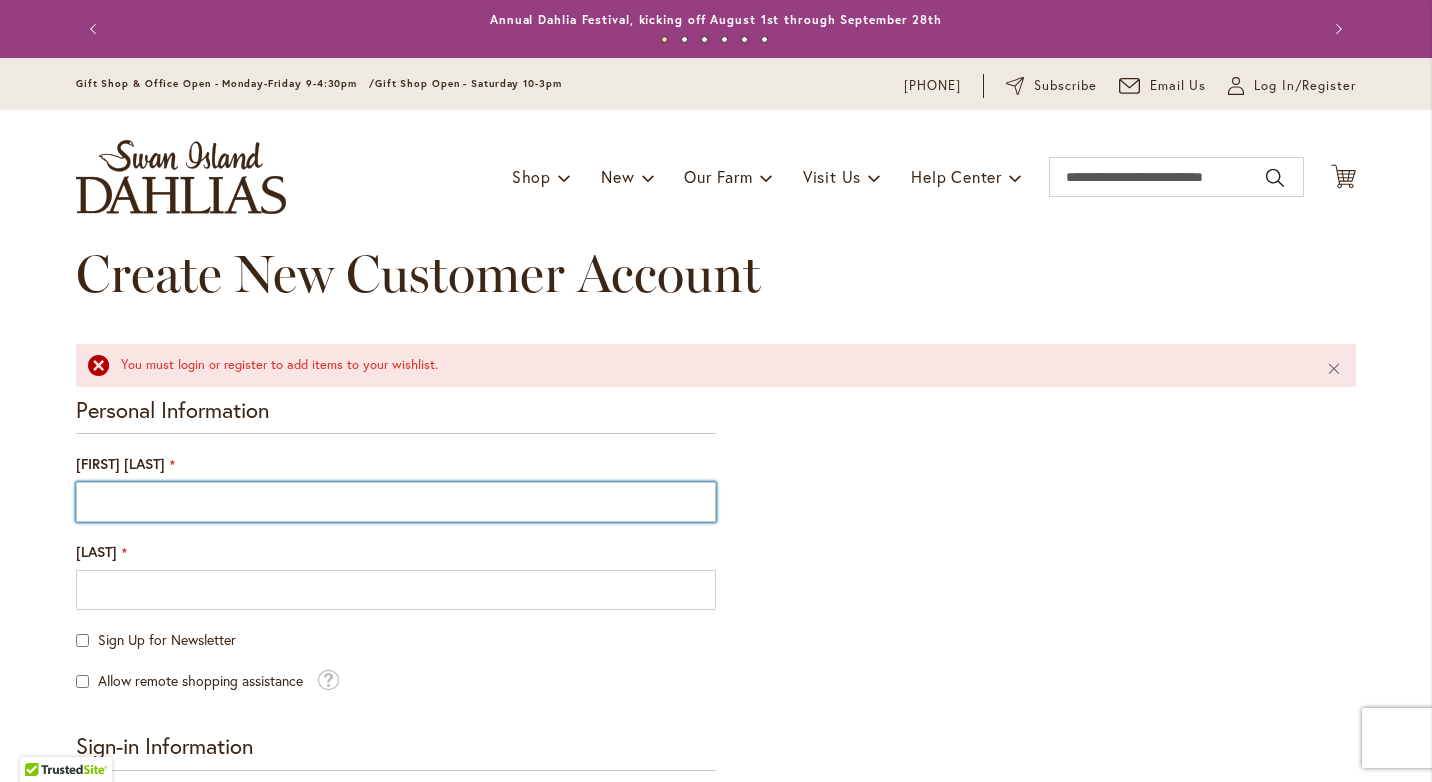 click on "First Name" at bounding box center [396, 502] 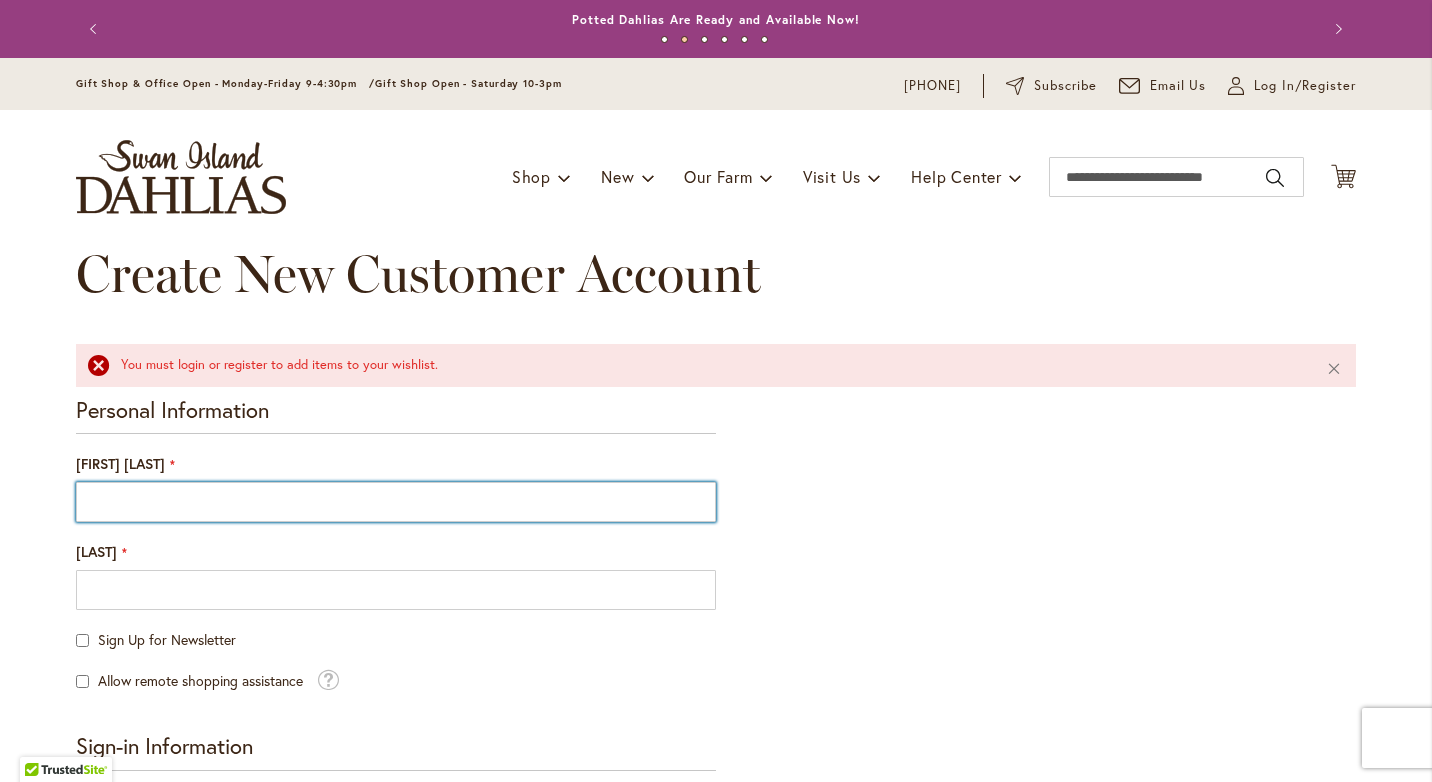 type on "****" 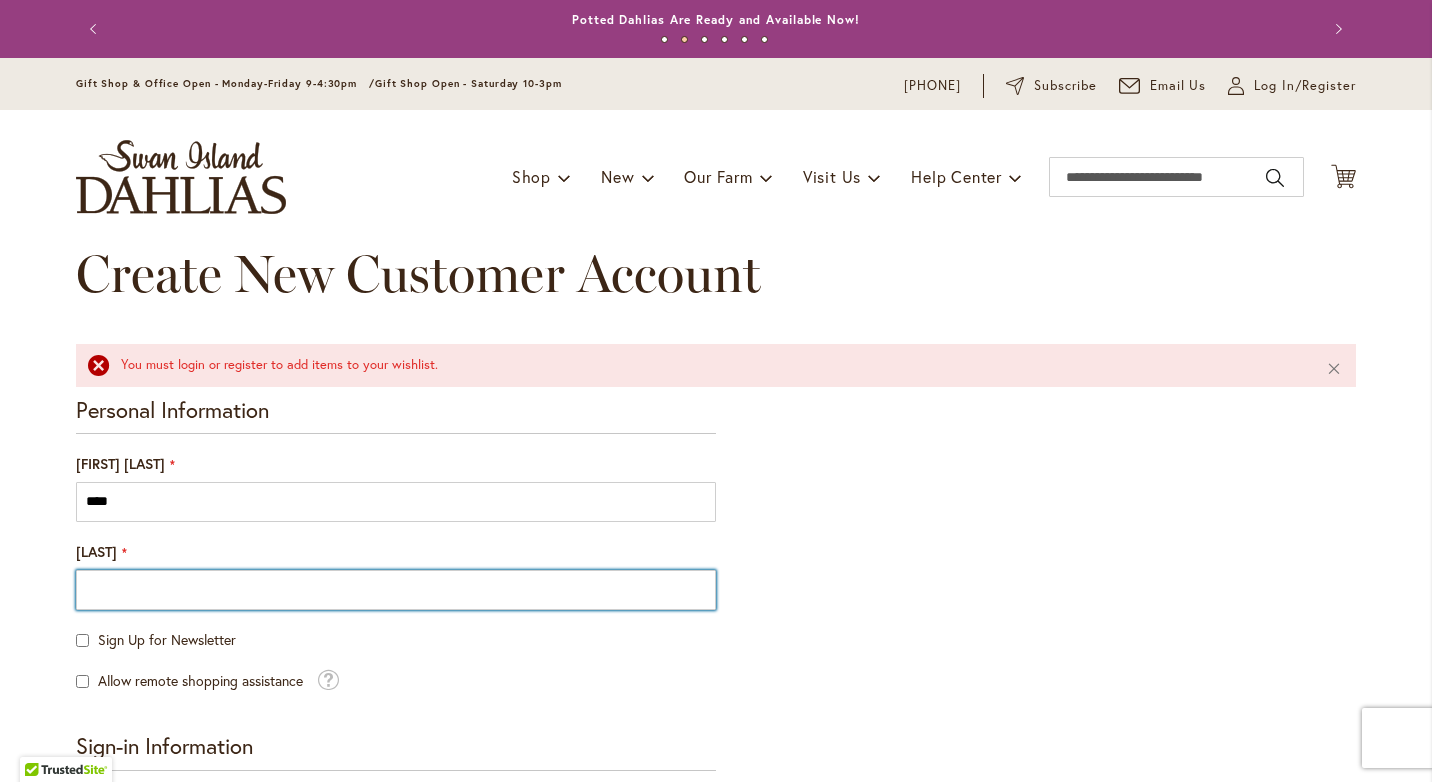type on "*******" 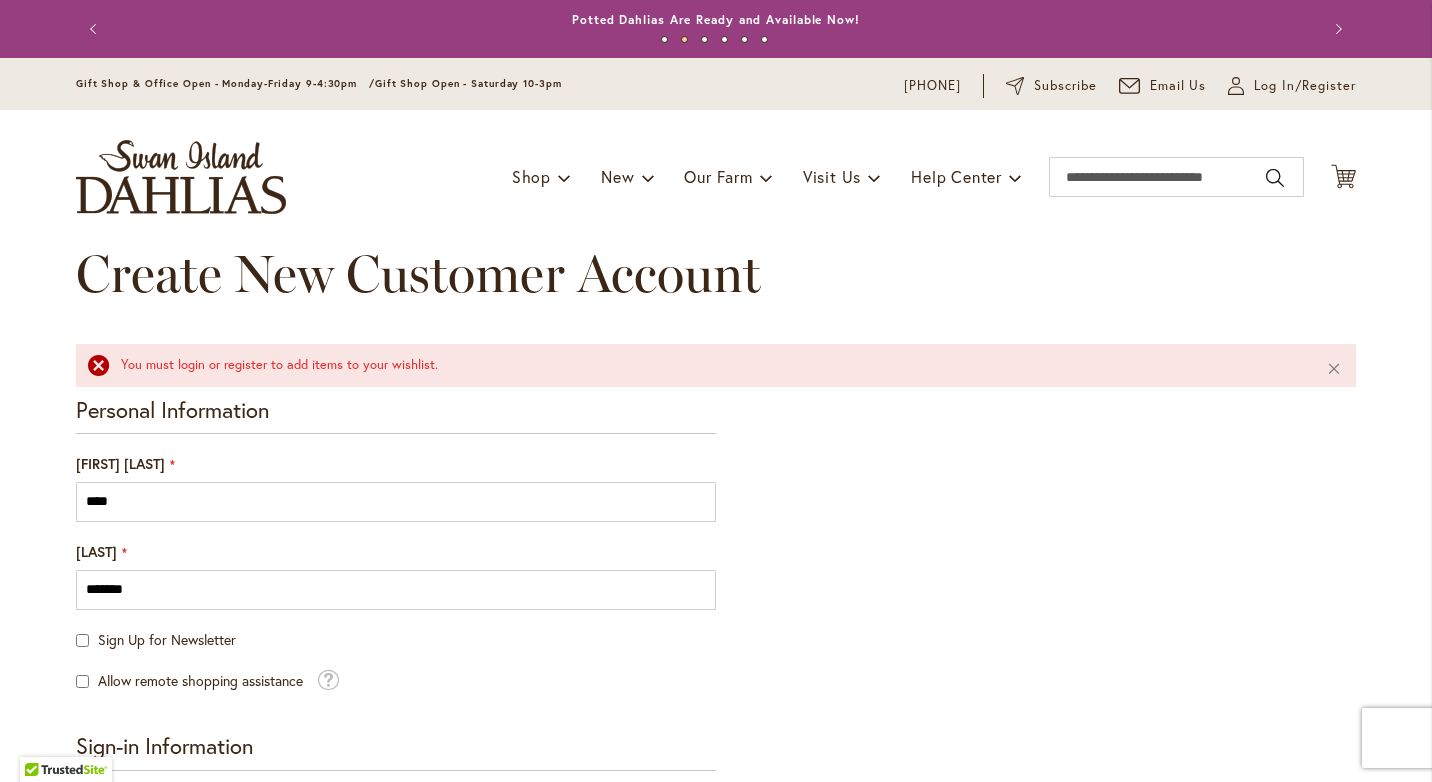 type on "**********" 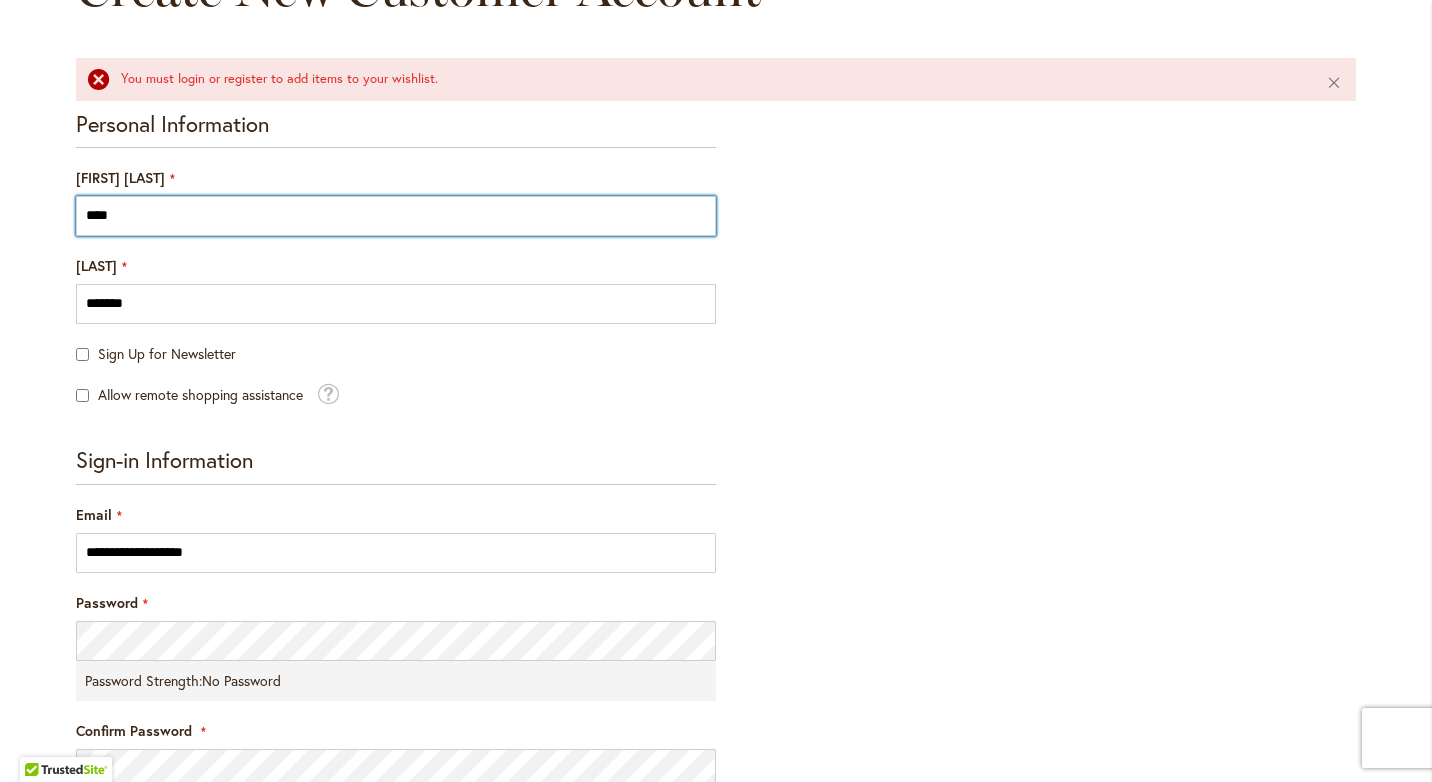 scroll, scrollTop: 300, scrollLeft: 0, axis: vertical 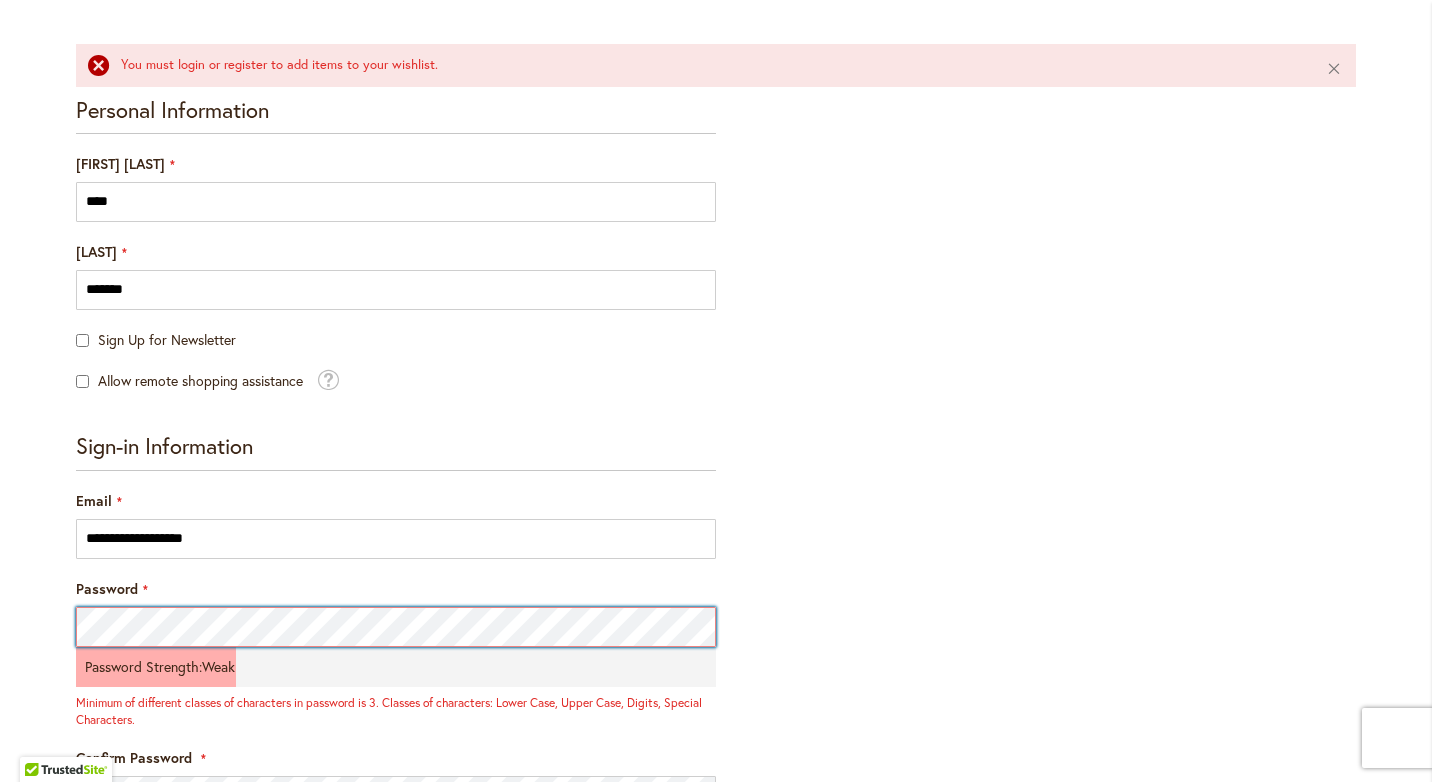 click on "Skip to Accessibility Information
The store will not work correctly in the case when cookies are disabled.
Previous Annual Dahlia Festival, kicking off August 1st through September 28th Potted Dahlias Are Ready and Available Now! Gift Shop & Office Open - Monday-Friday 9-4:30pm   /   Gift Shop Open - Saturday 10-3pm Order Dahlia Tubers Starting August 1st, for Spring 2026 Delivery! Check out the Beautiful Dahlia Earrings by a local artist! Questions about Dahlia Care and Growing Beautiful Dahlias Next 1 2 3 4 5 6
Skip to Content
Gift Shop & Office Open - Monday-Friday 9-4:30pm   /    Gift Shop Open - Saturday 10-3pm
1-800-410-6540
Subscribe
Email Us
My Account" at bounding box center (716, 391) 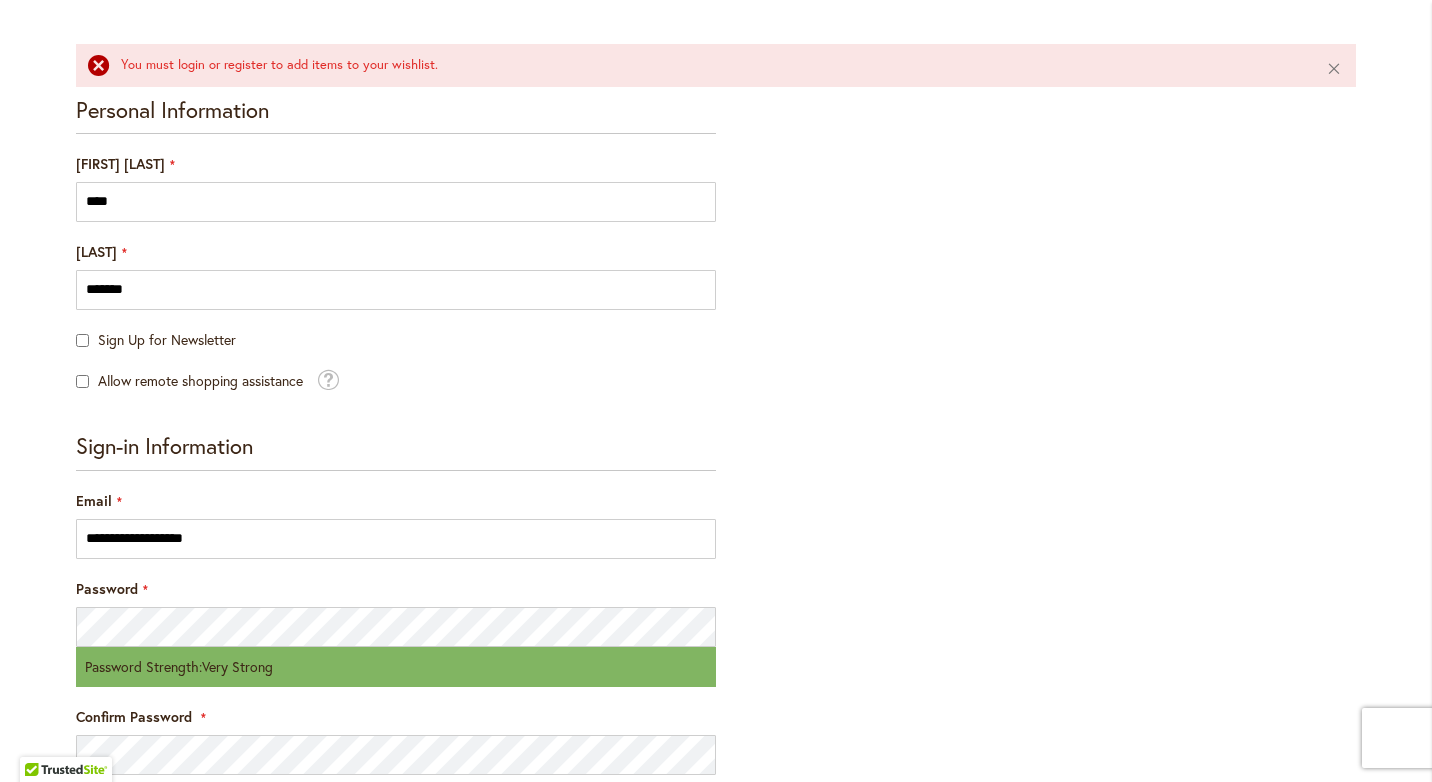 click on "Confirm Password" at bounding box center (396, 741) 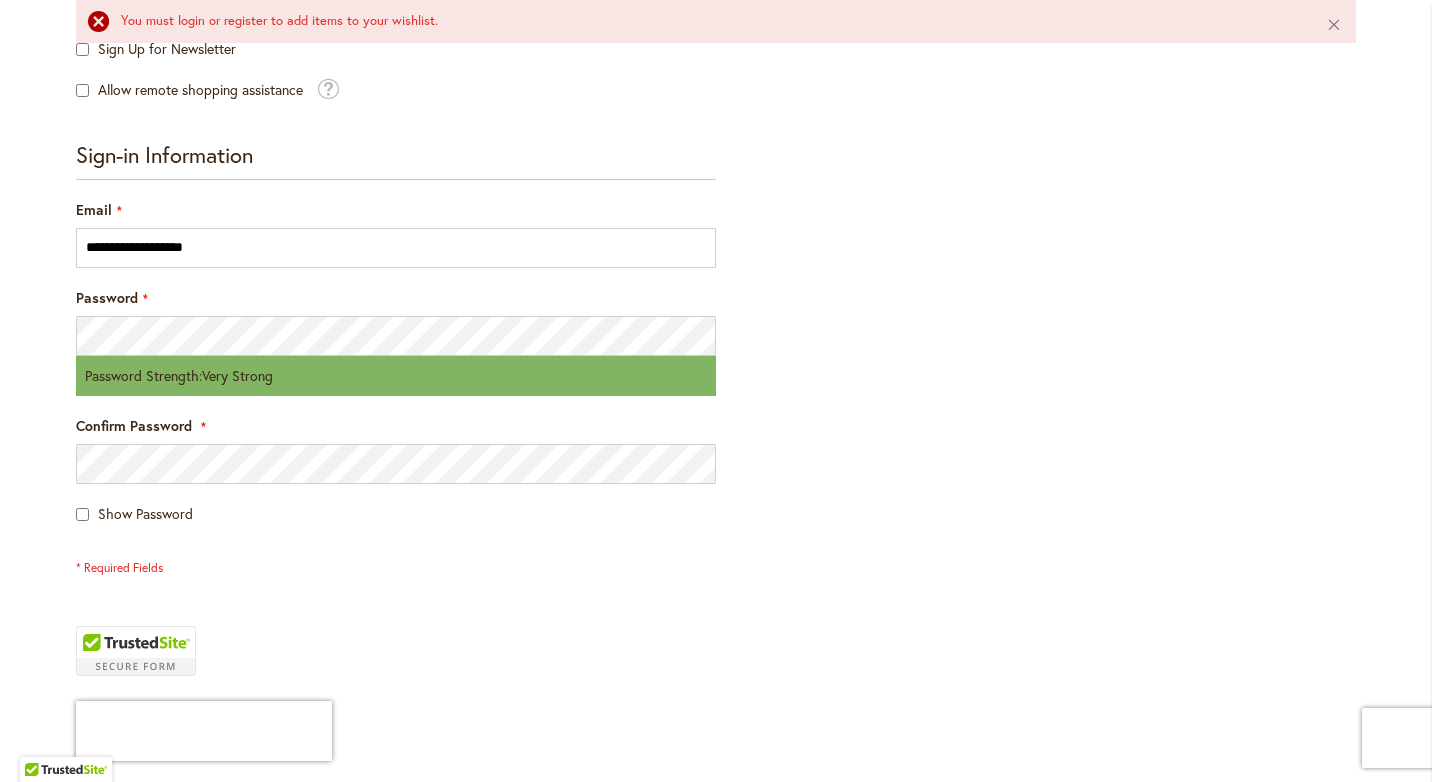 scroll, scrollTop: 660, scrollLeft: 0, axis: vertical 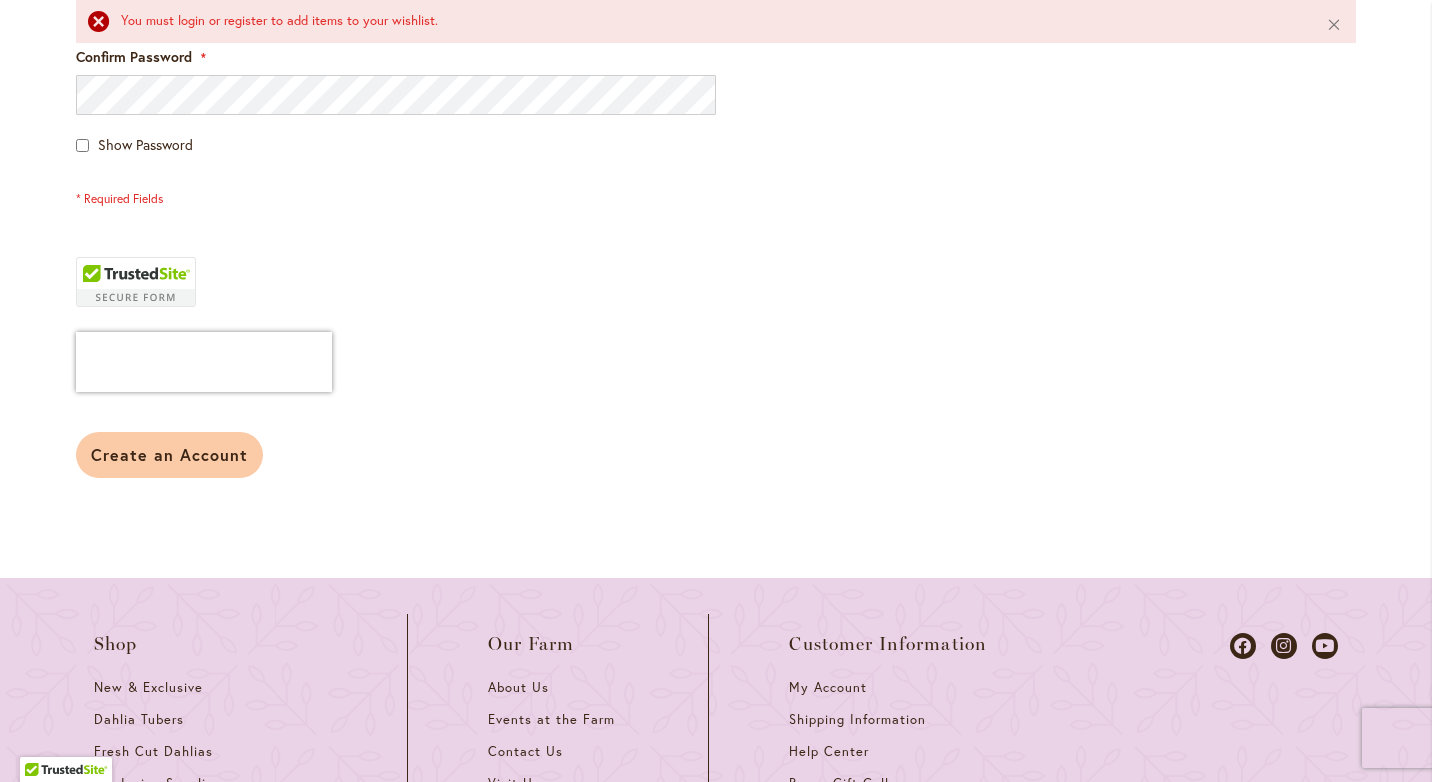 click on "Create an Account" at bounding box center [169, 454] 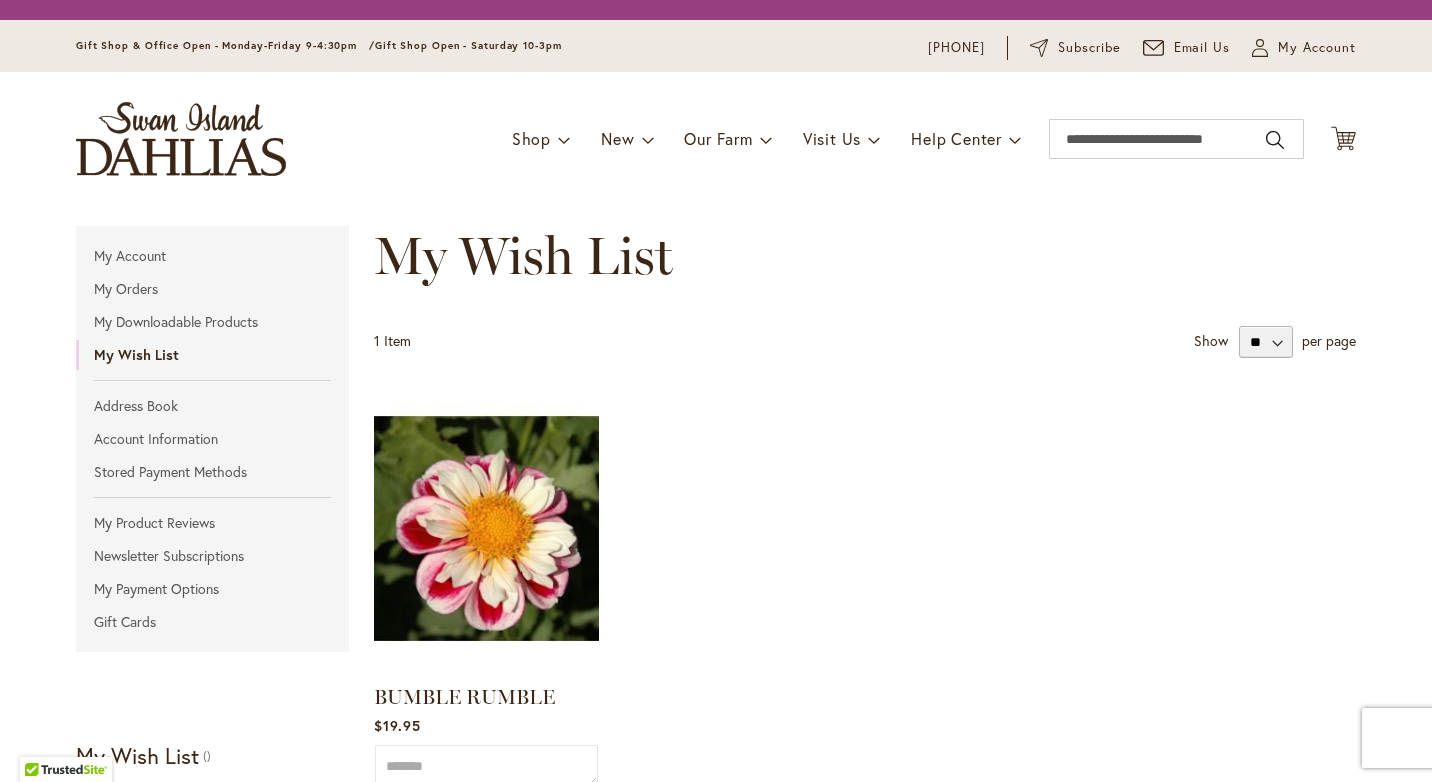 scroll, scrollTop: 0, scrollLeft: 0, axis: both 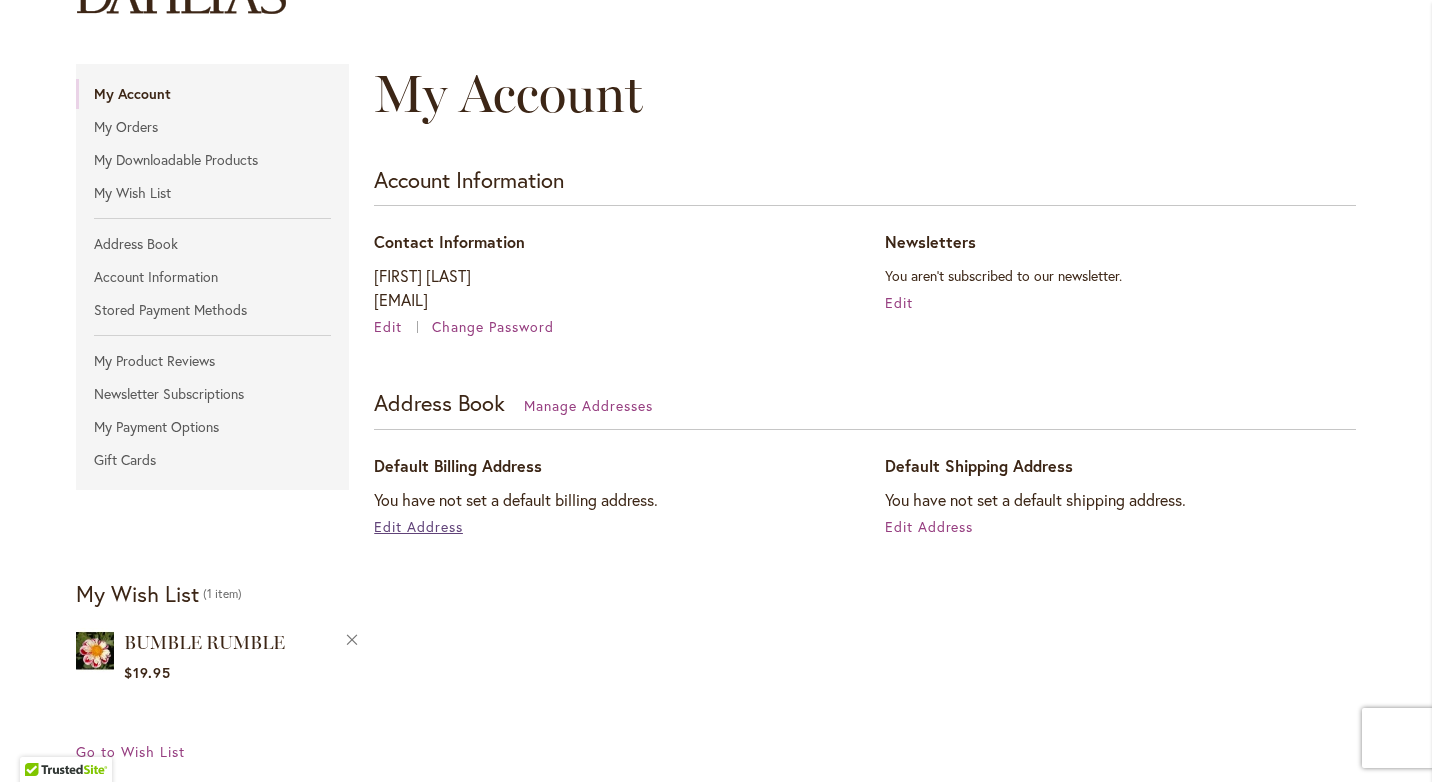type on "**********" 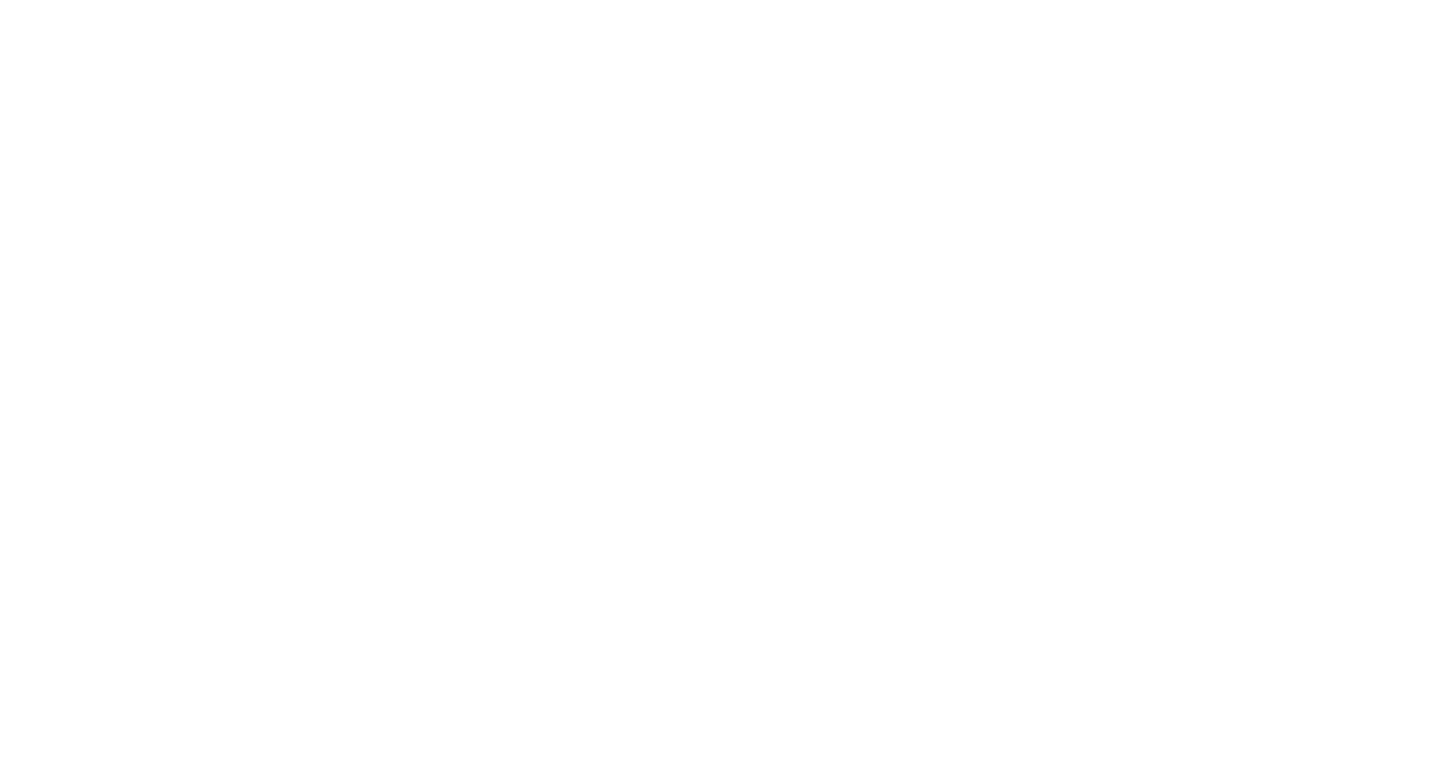 scroll, scrollTop: 0, scrollLeft: 0, axis: both 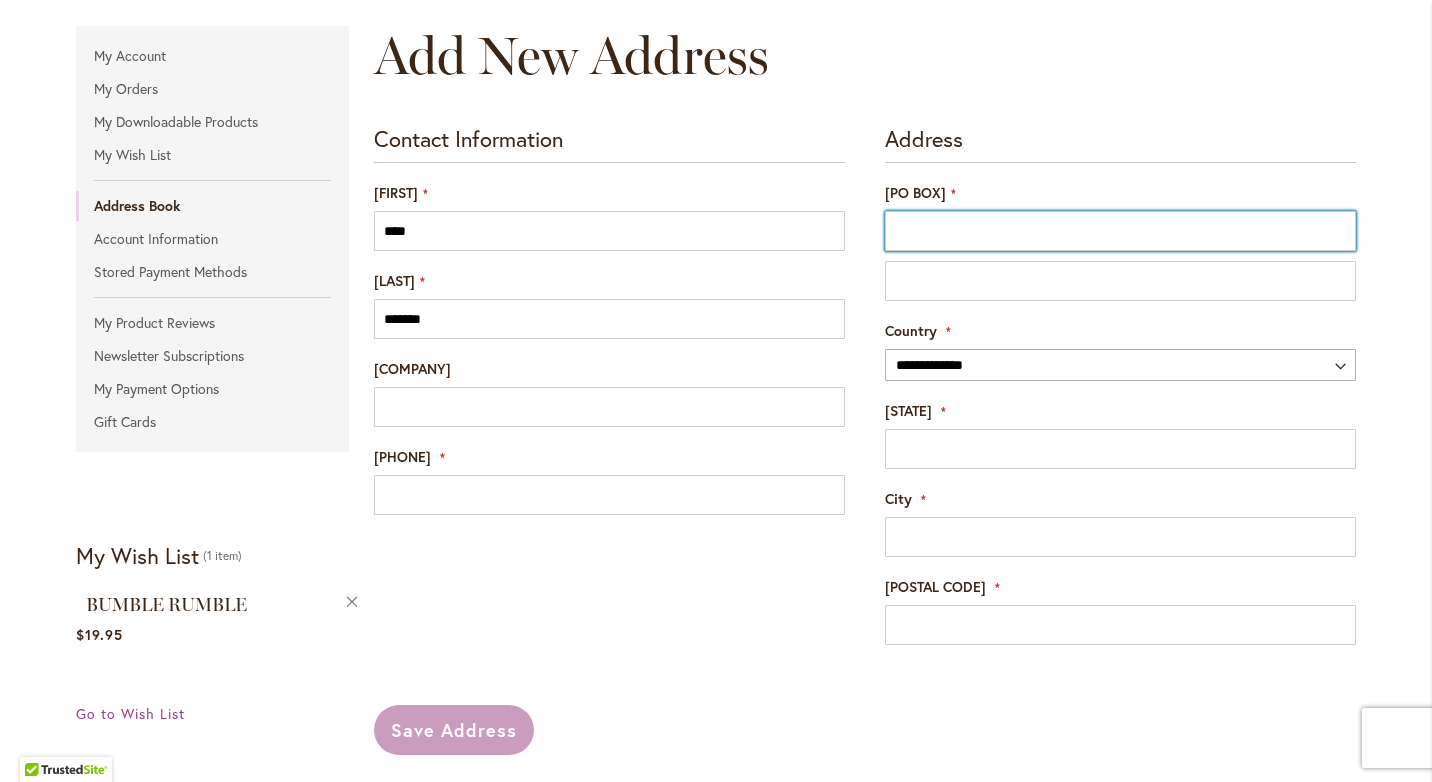 click on "Mailing Address/PO BOX" at bounding box center (1120, 231) 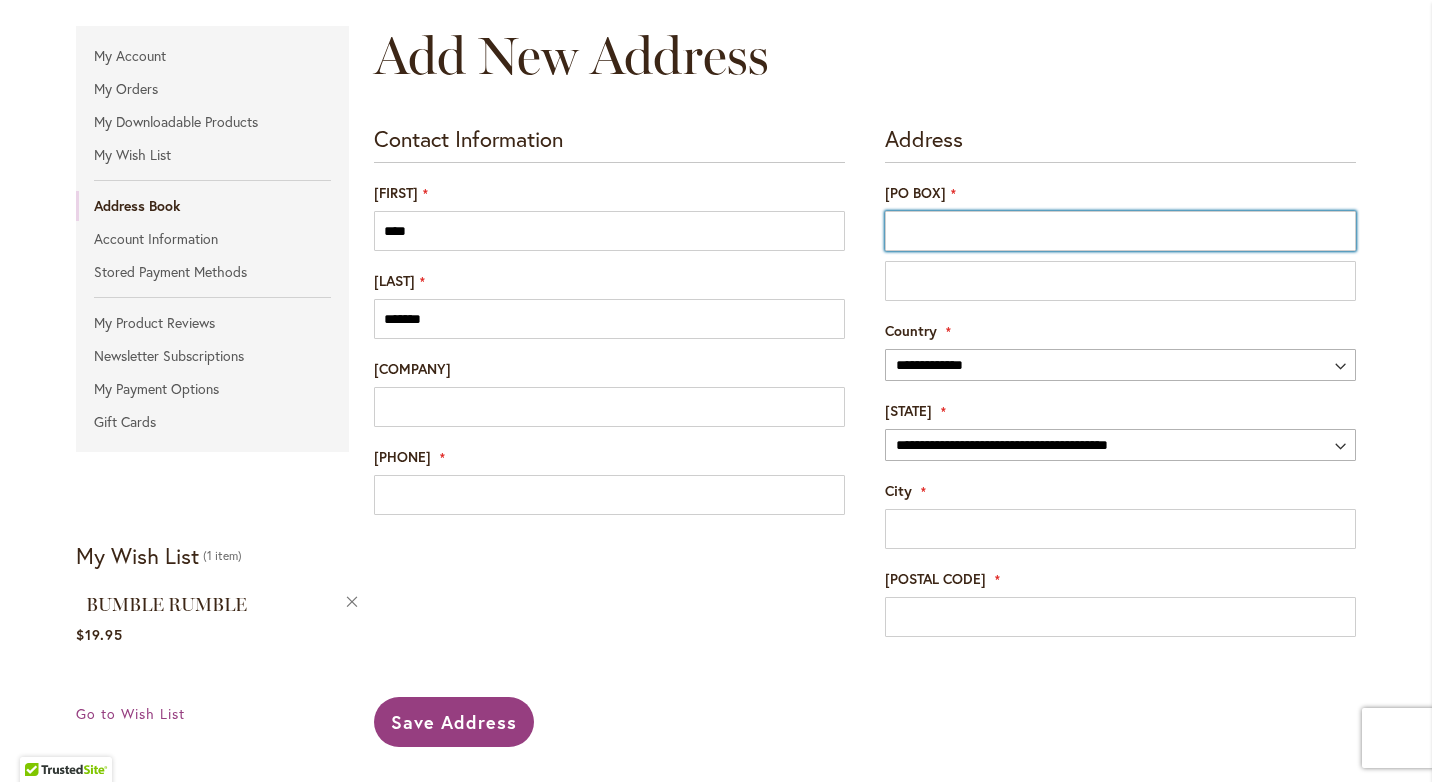 type on "**********" 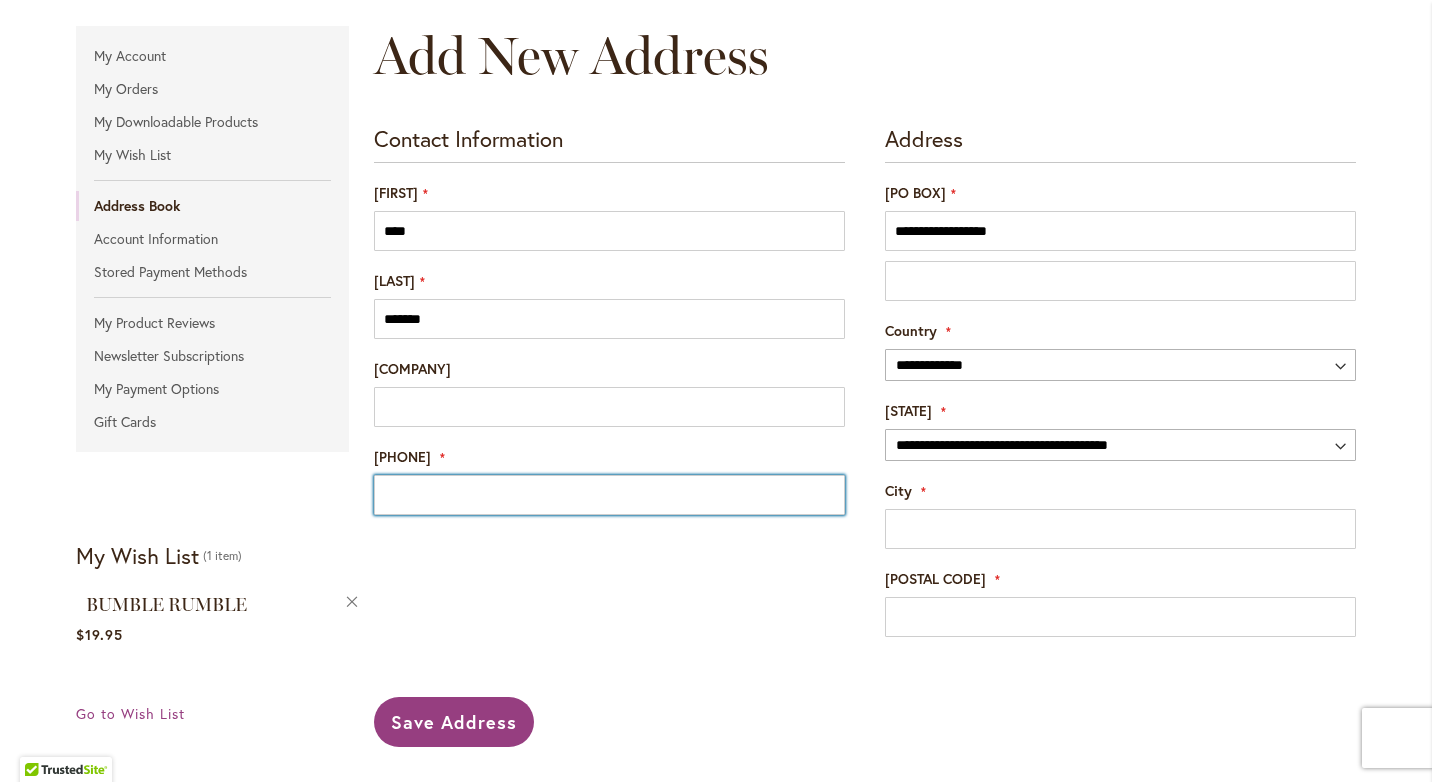 type on "**********" 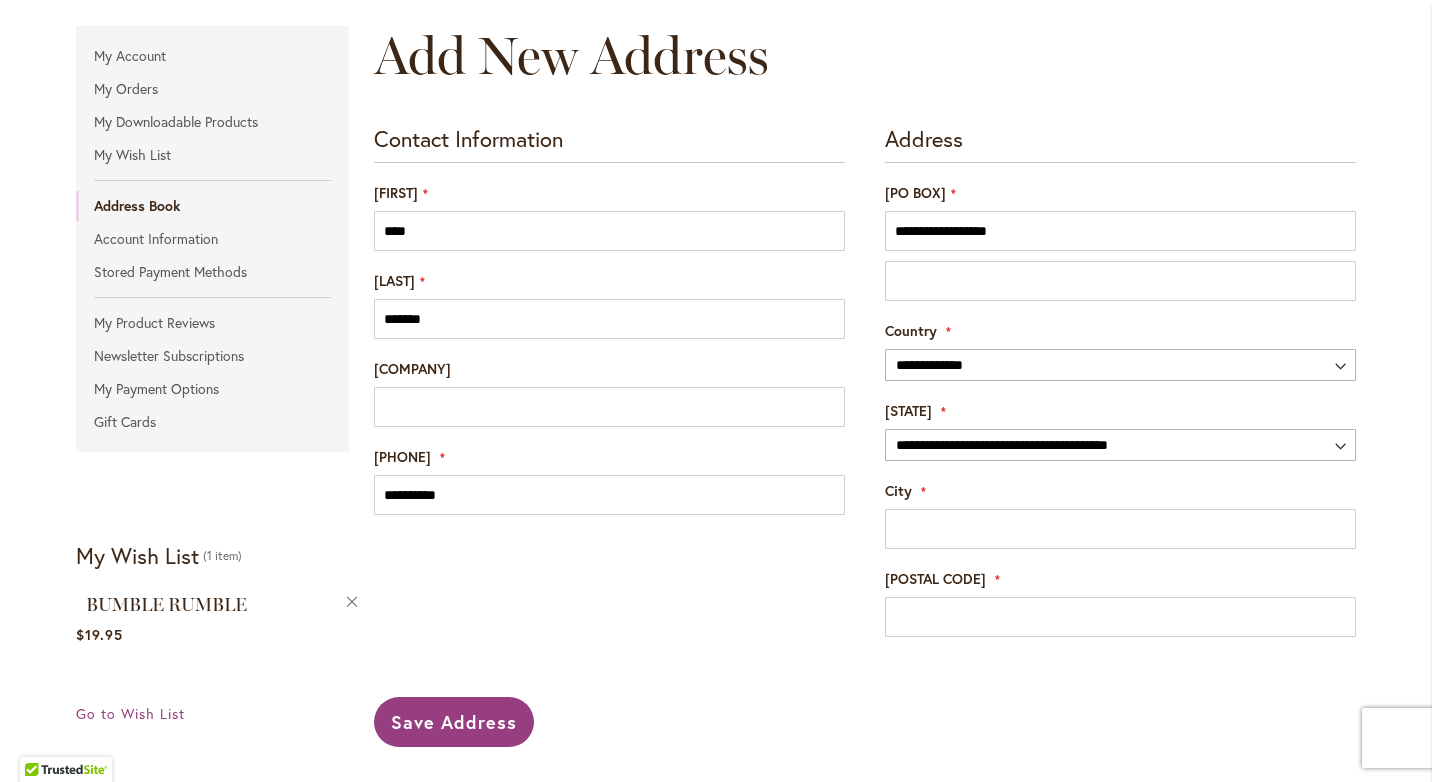 type on "*********" 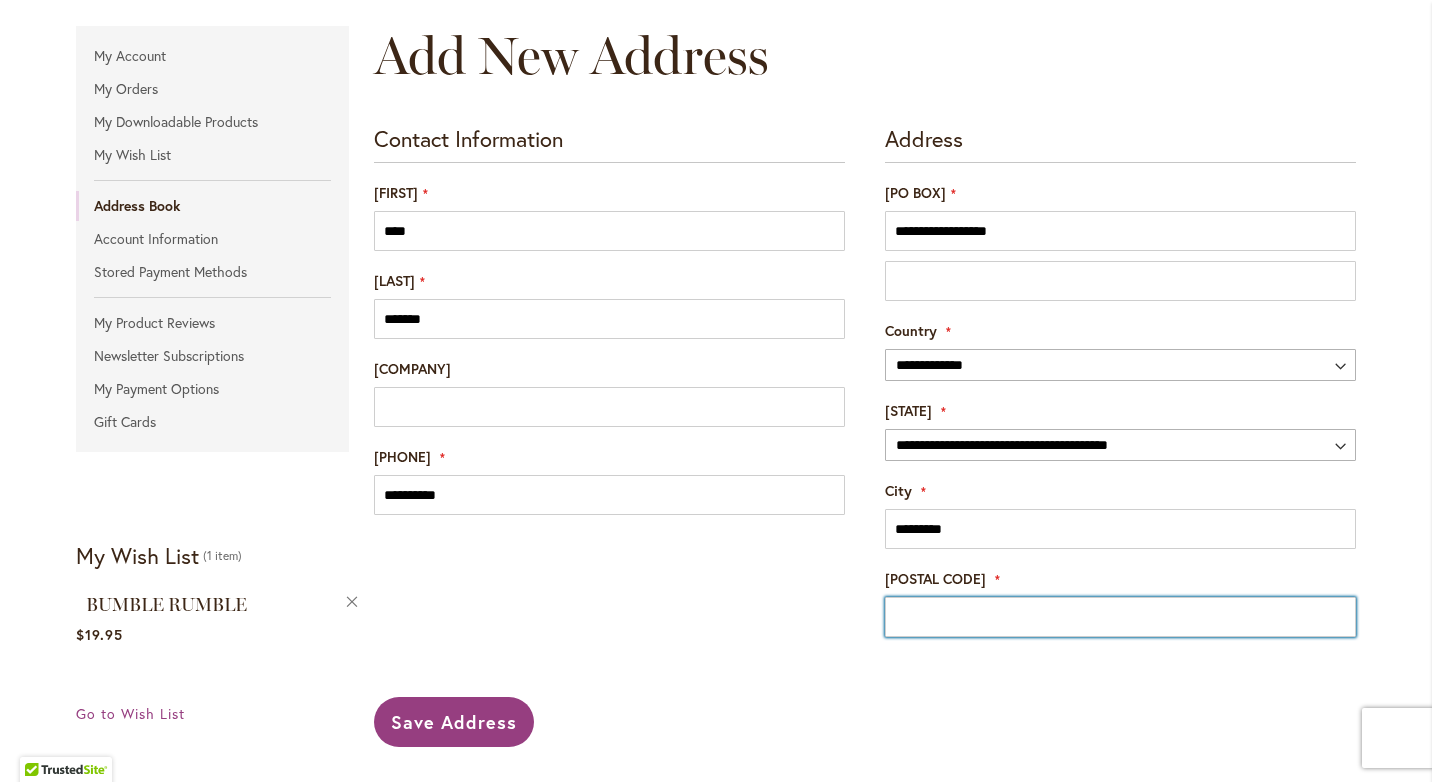 type on "*****" 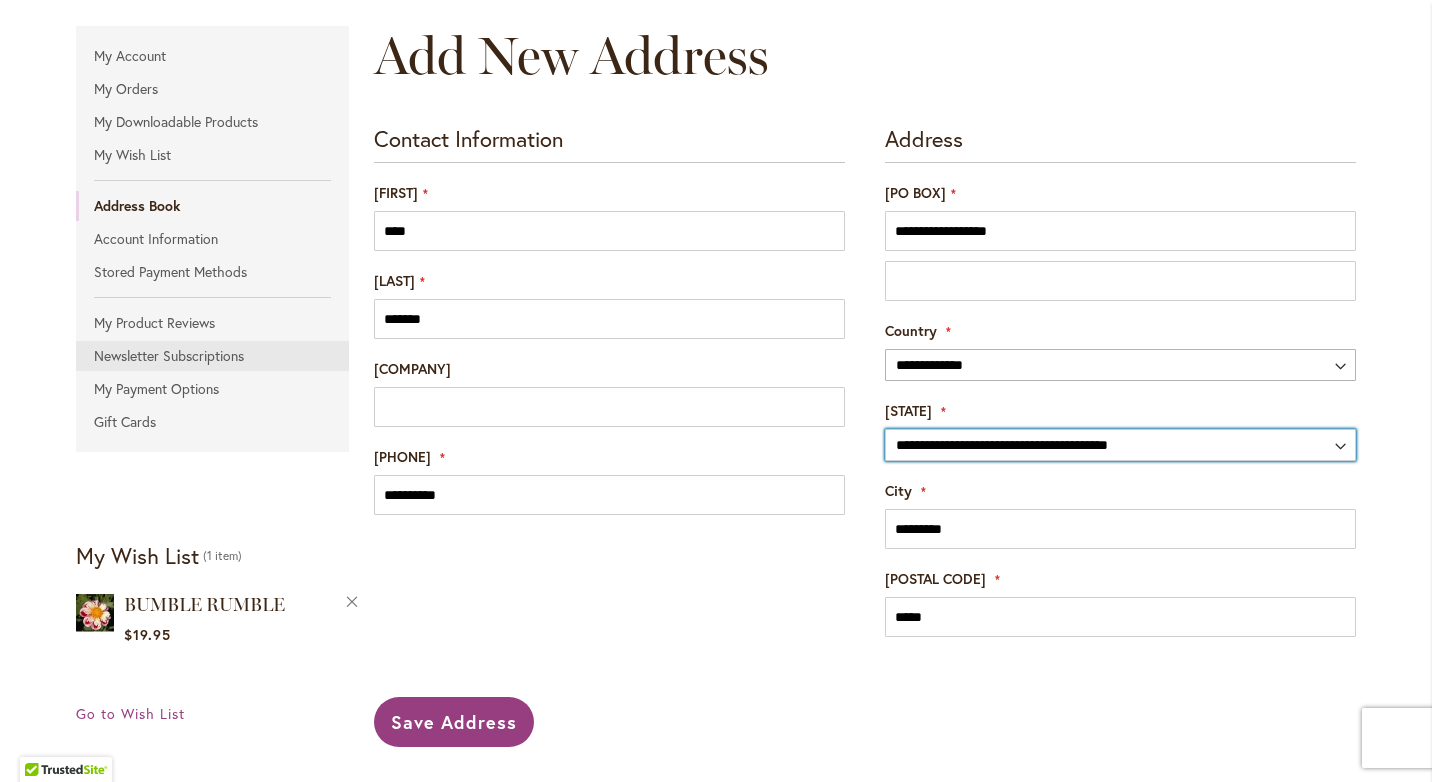 select on "**" 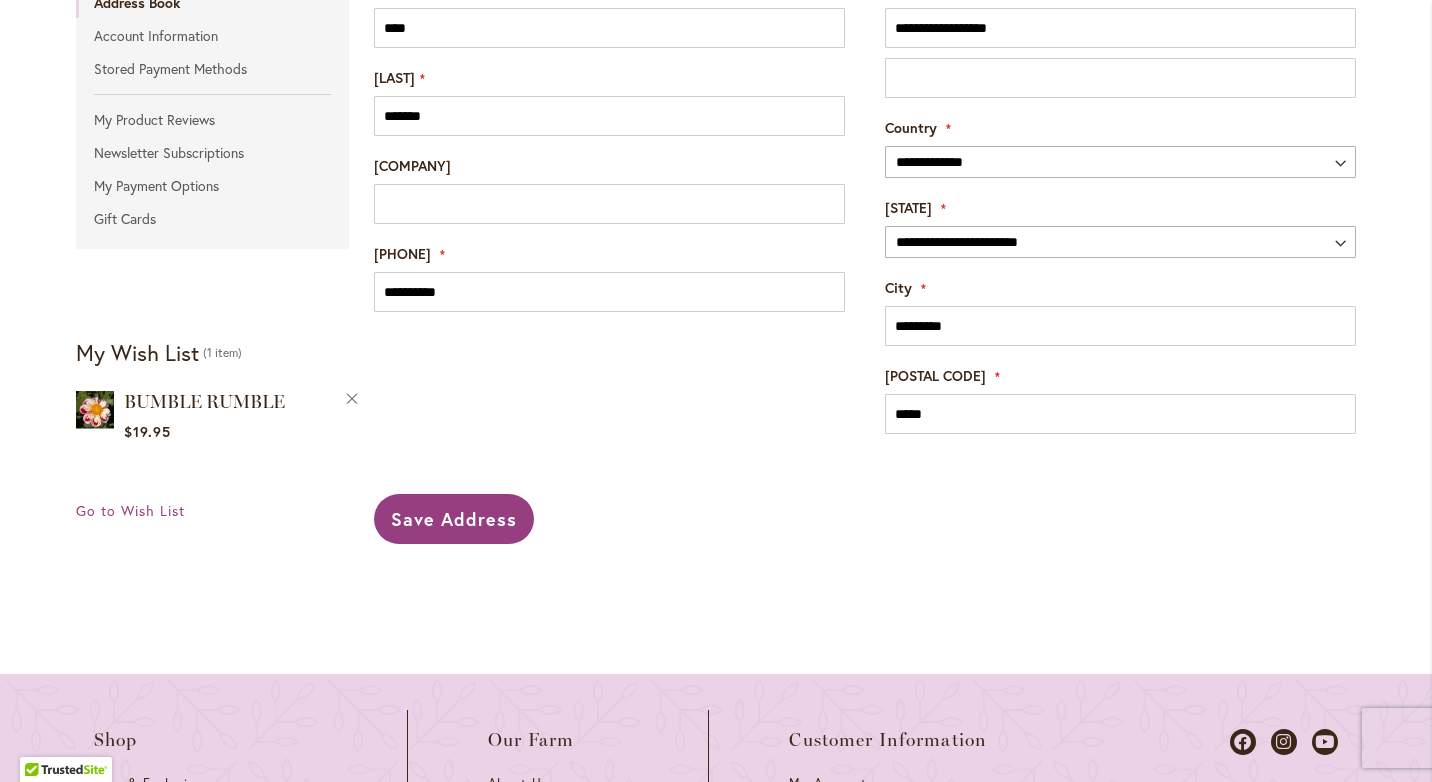 type on "**********" 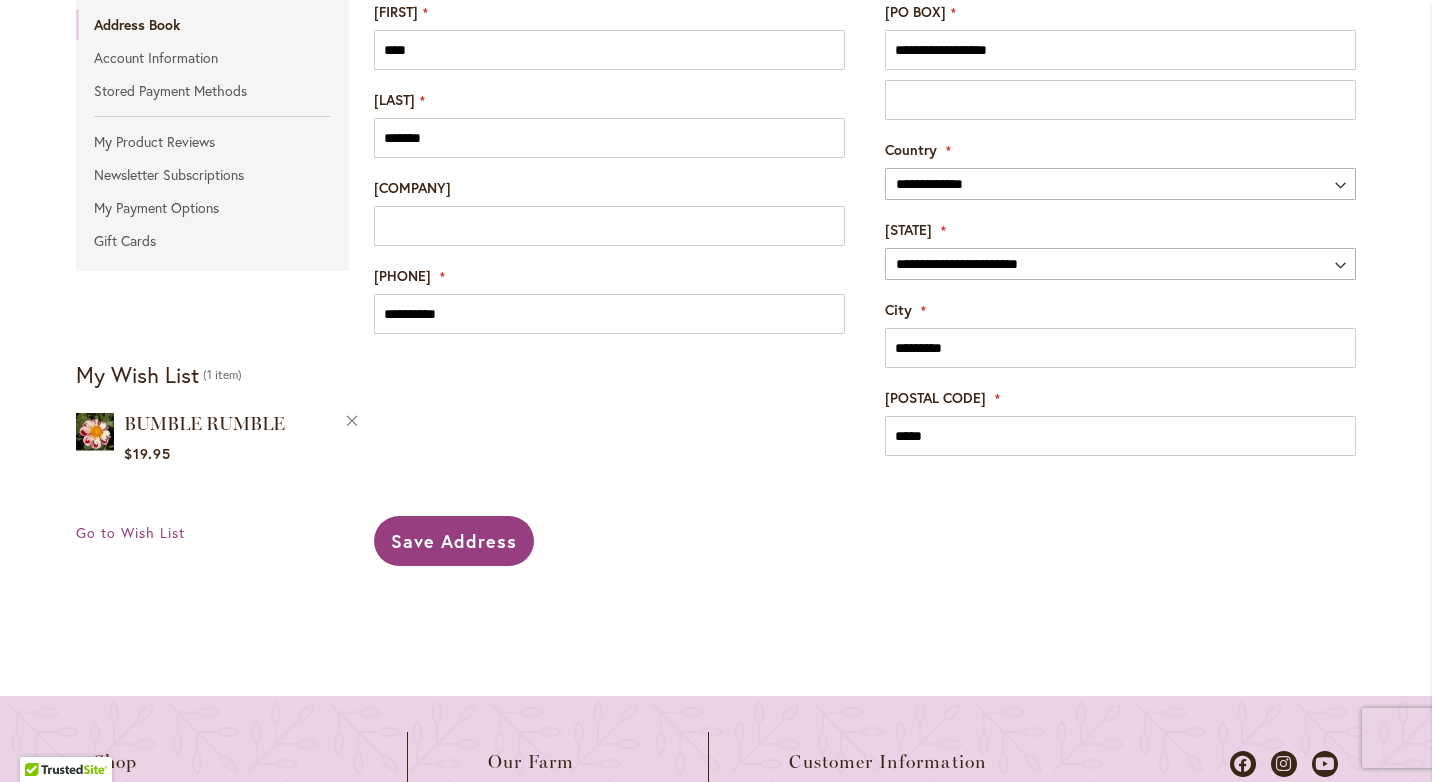 scroll, scrollTop: 238, scrollLeft: 0, axis: vertical 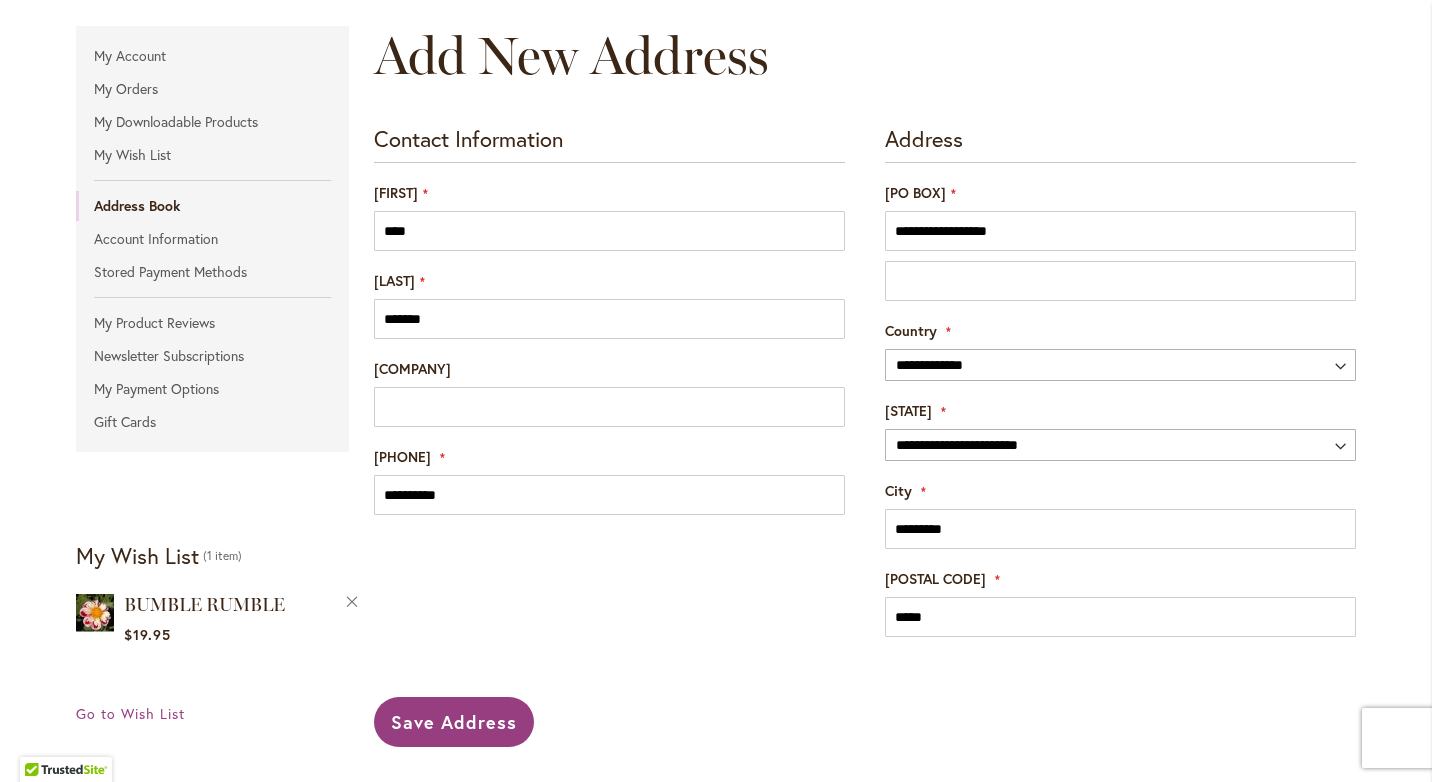drag, startPoint x: 1010, startPoint y: 234, endPoint x: 787, endPoint y: 233, distance: 223.00224 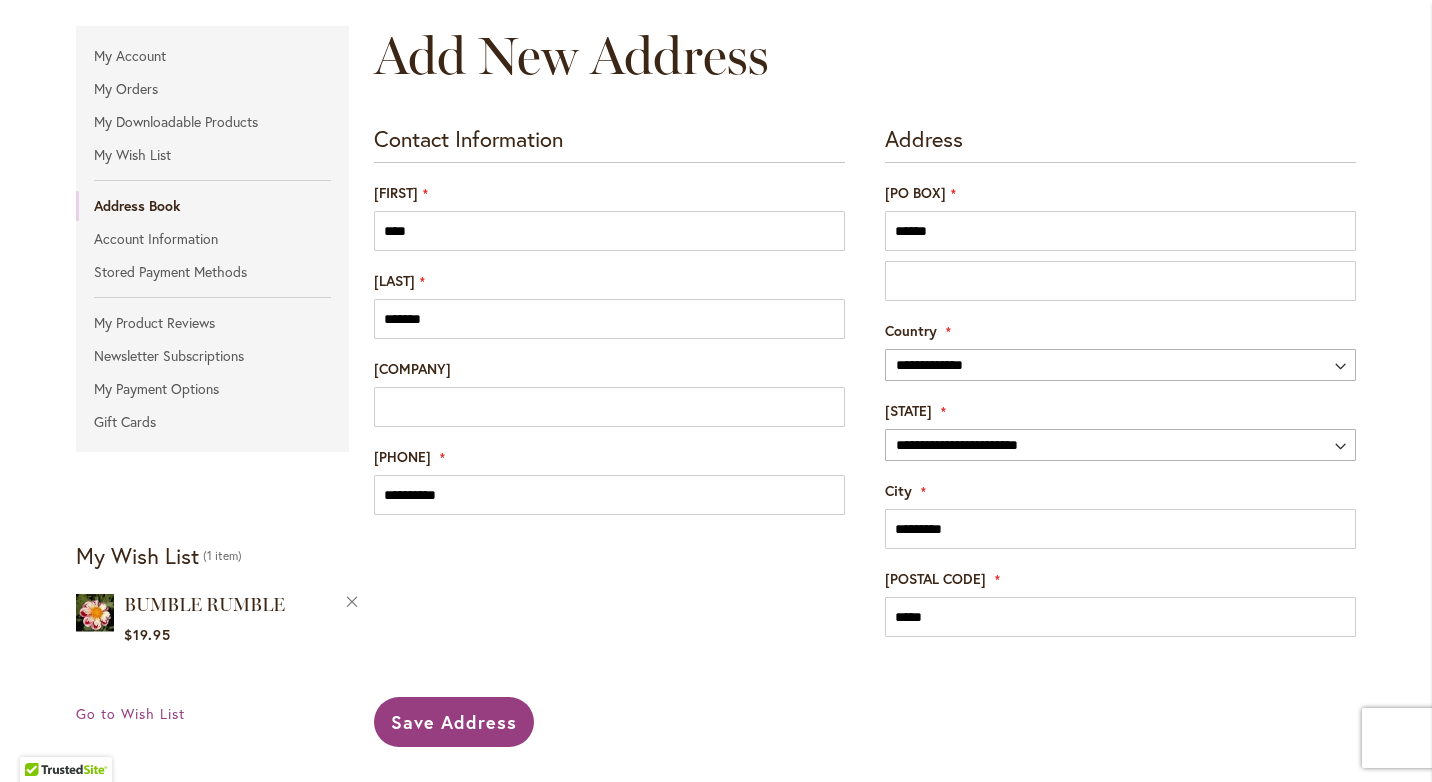 type on "**********" 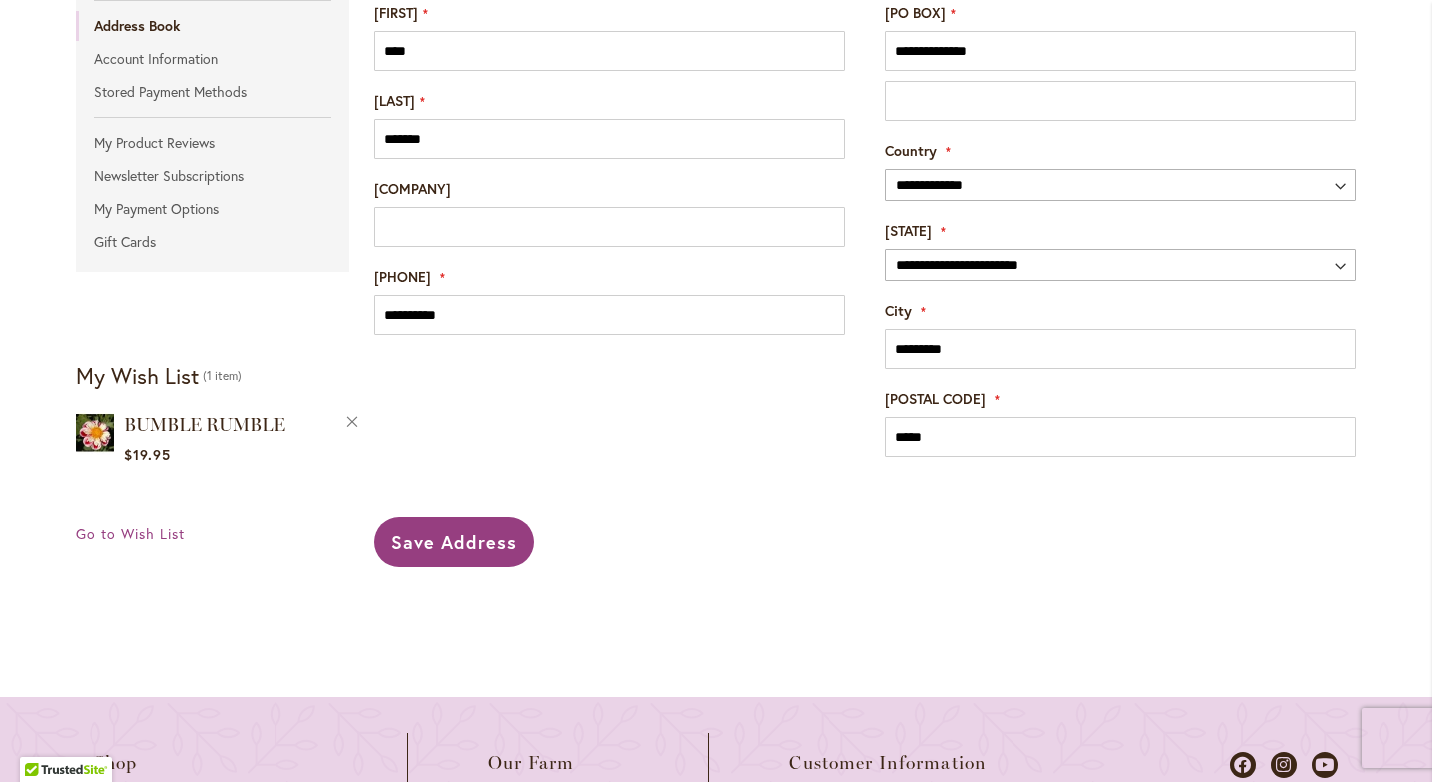 scroll, scrollTop: 438, scrollLeft: 0, axis: vertical 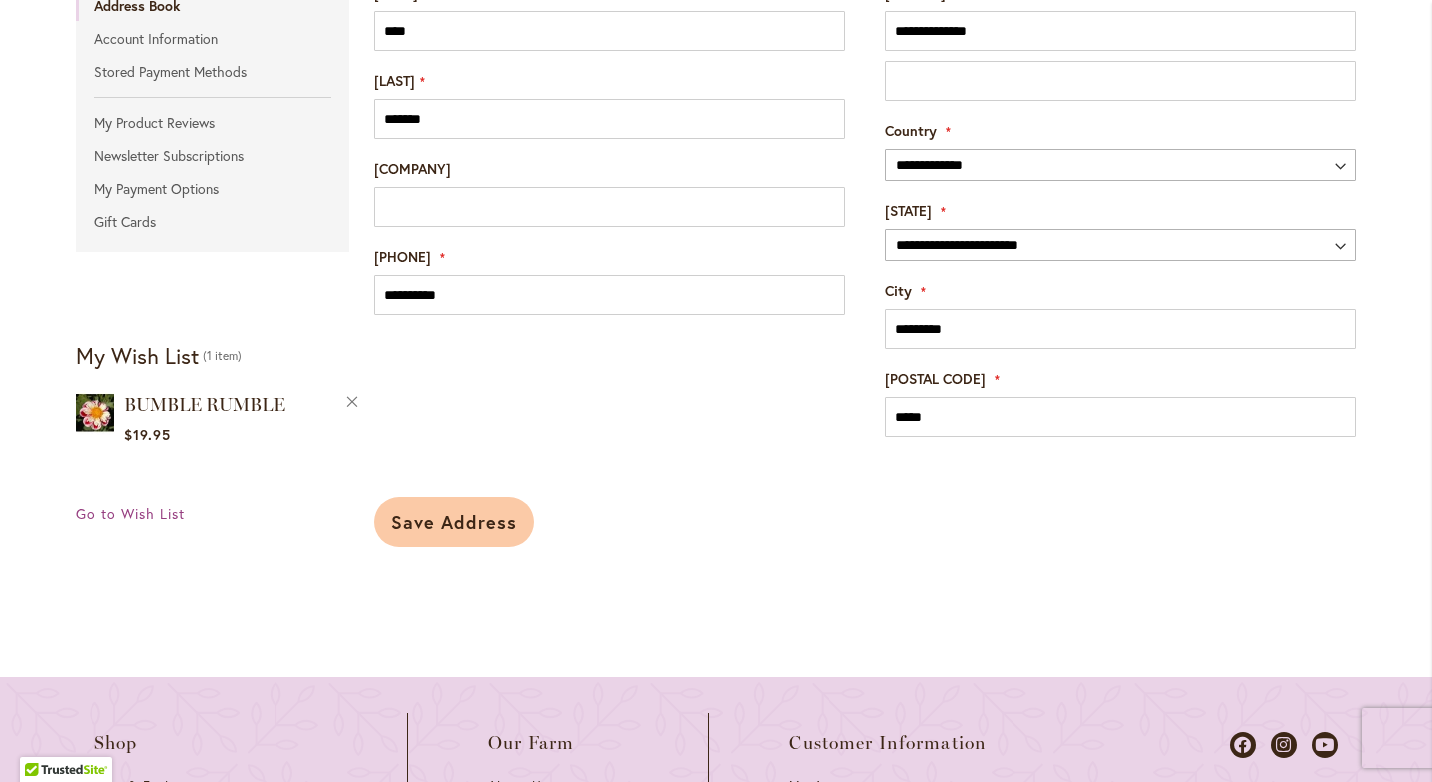 click on "Save Address" at bounding box center [454, 522] 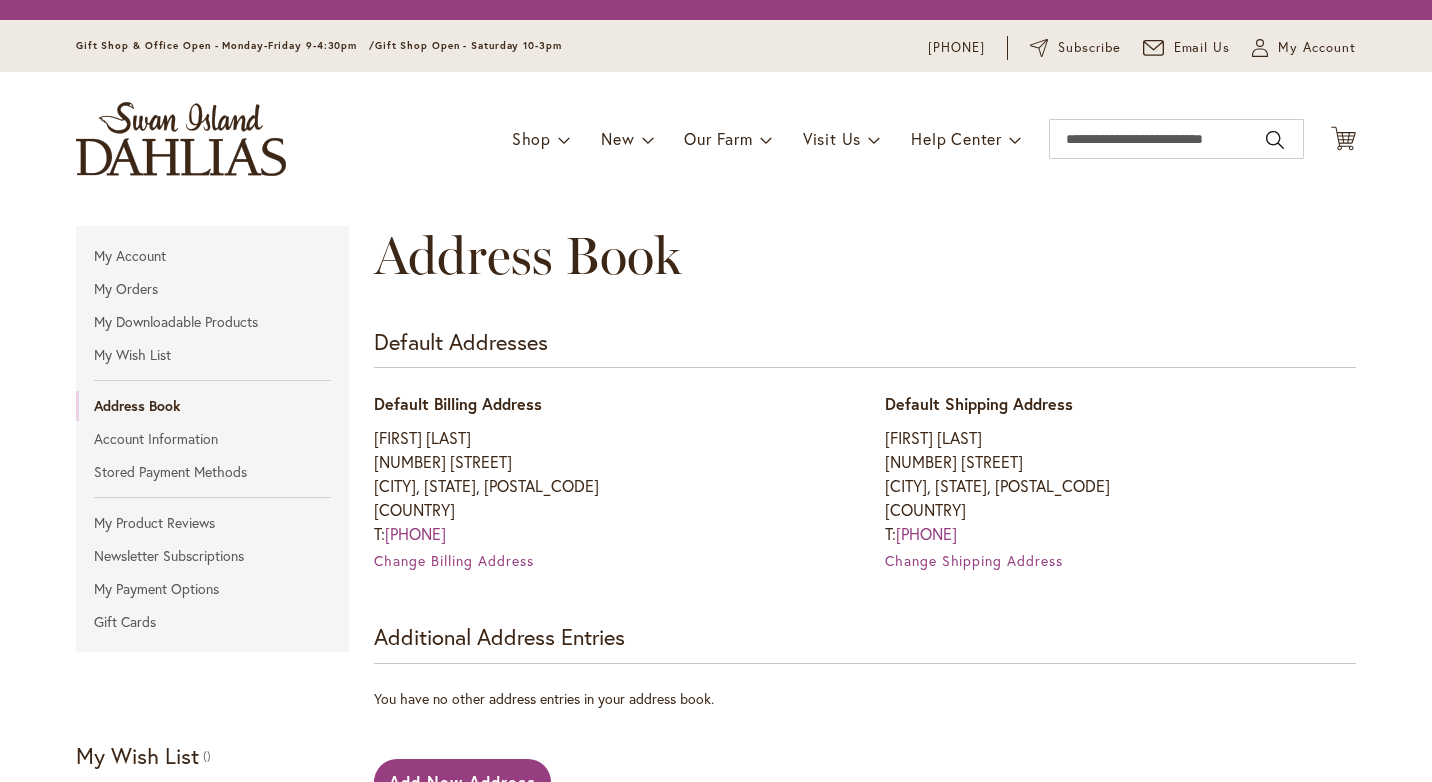 scroll, scrollTop: 0, scrollLeft: 0, axis: both 